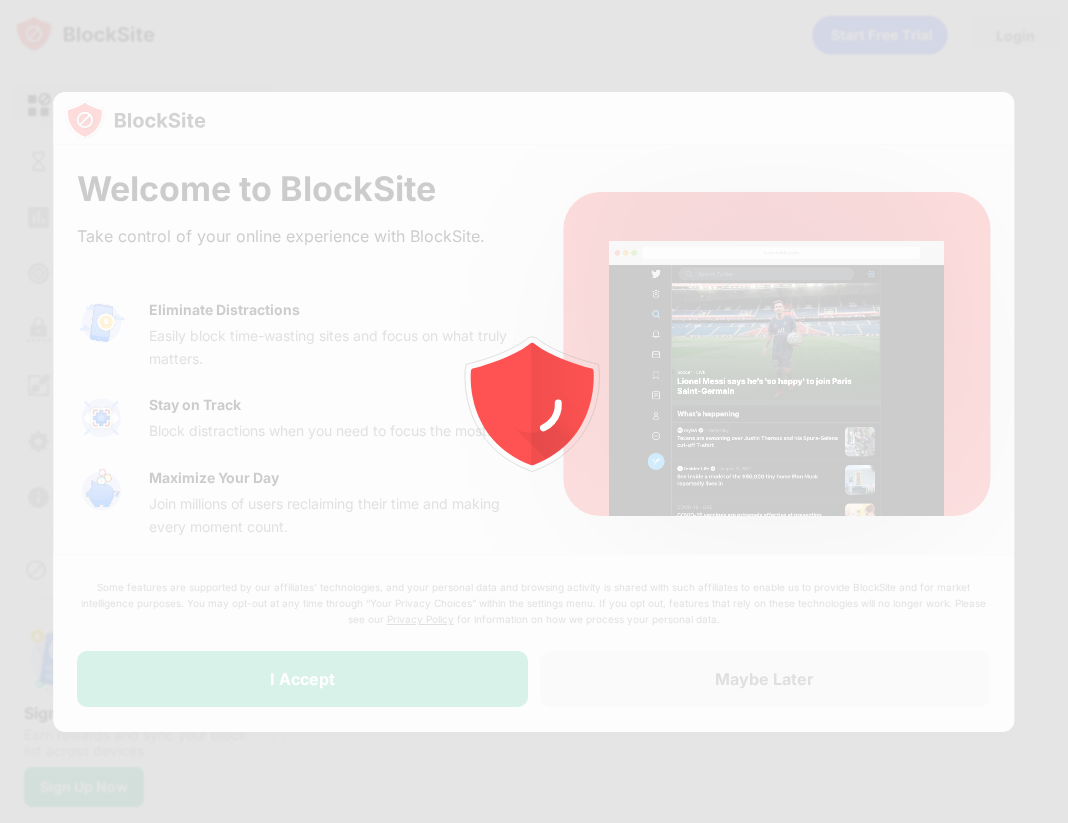 scroll, scrollTop: 0, scrollLeft: 0, axis: both 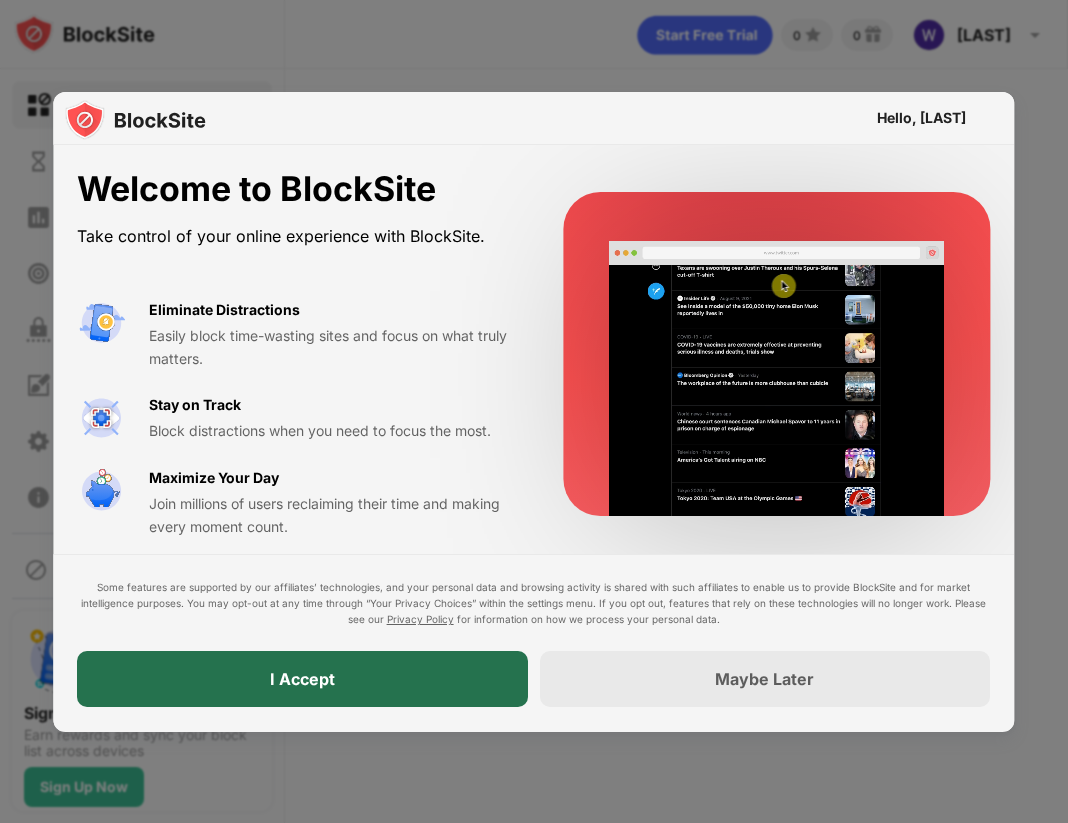 click on "I Accept" at bounding box center (302, 680) 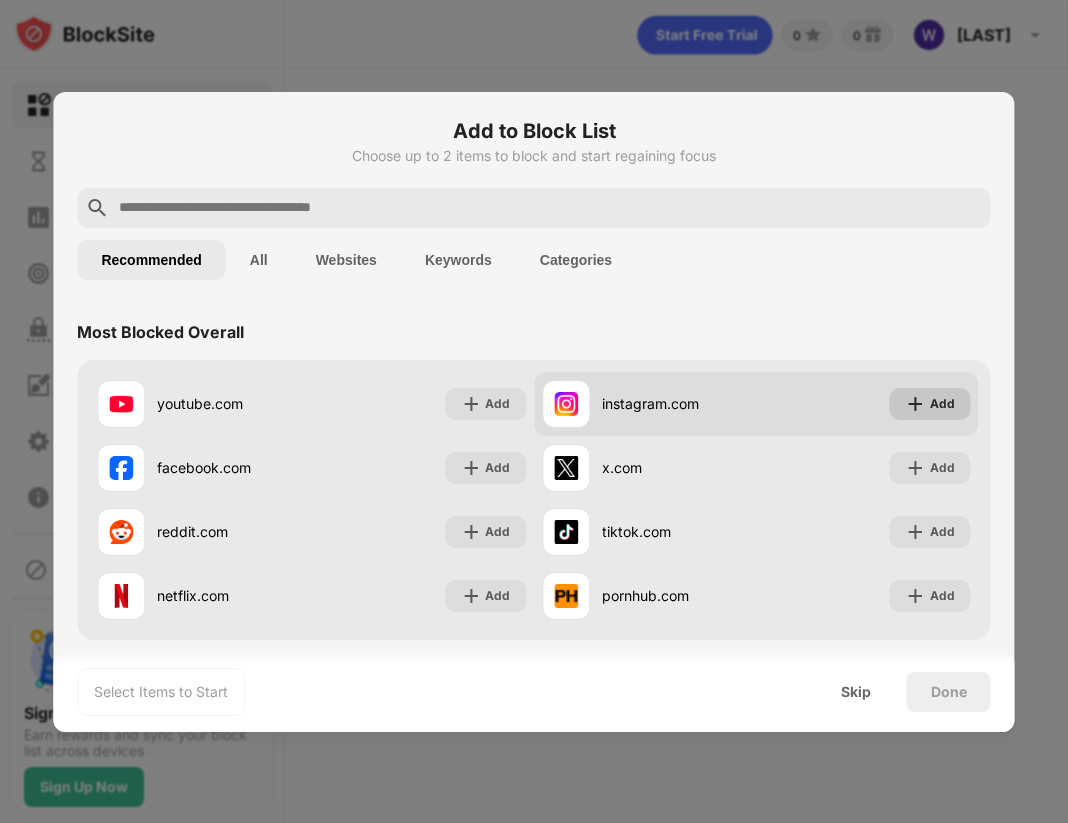 click on "Add" at bounding box center (930, 404) 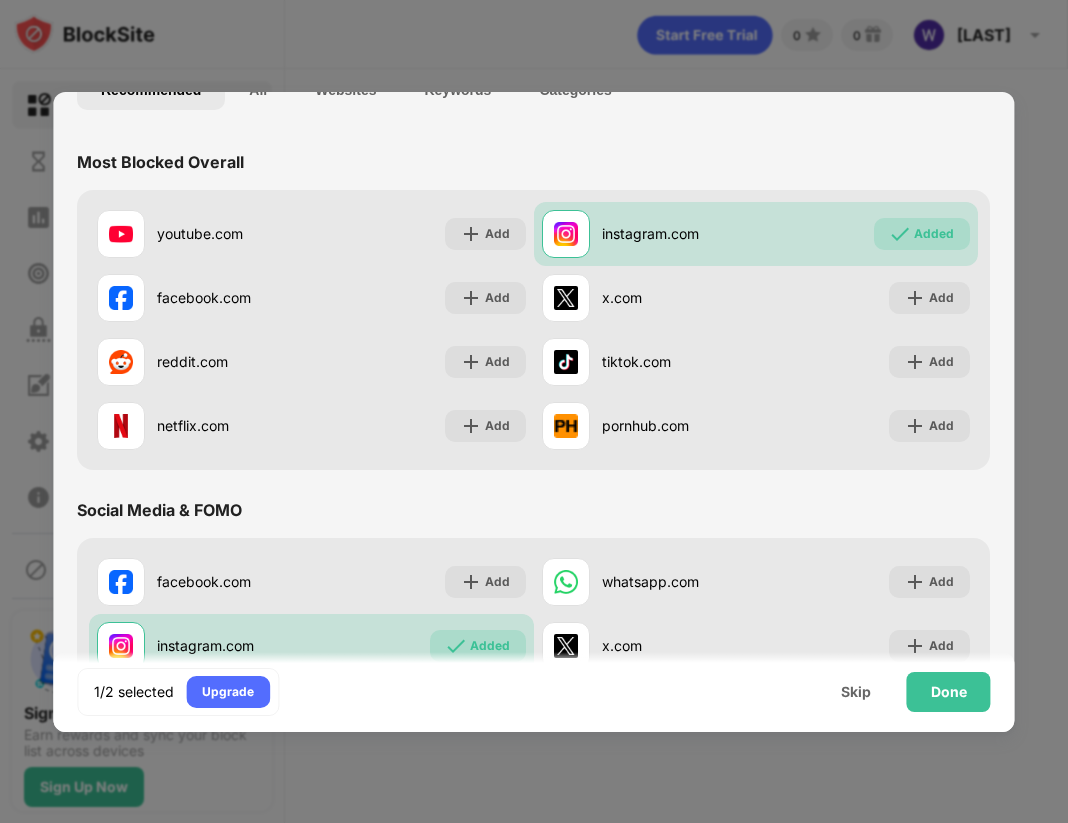 scroll, scrollTop: 0, scrollLeft: 0, axis: both 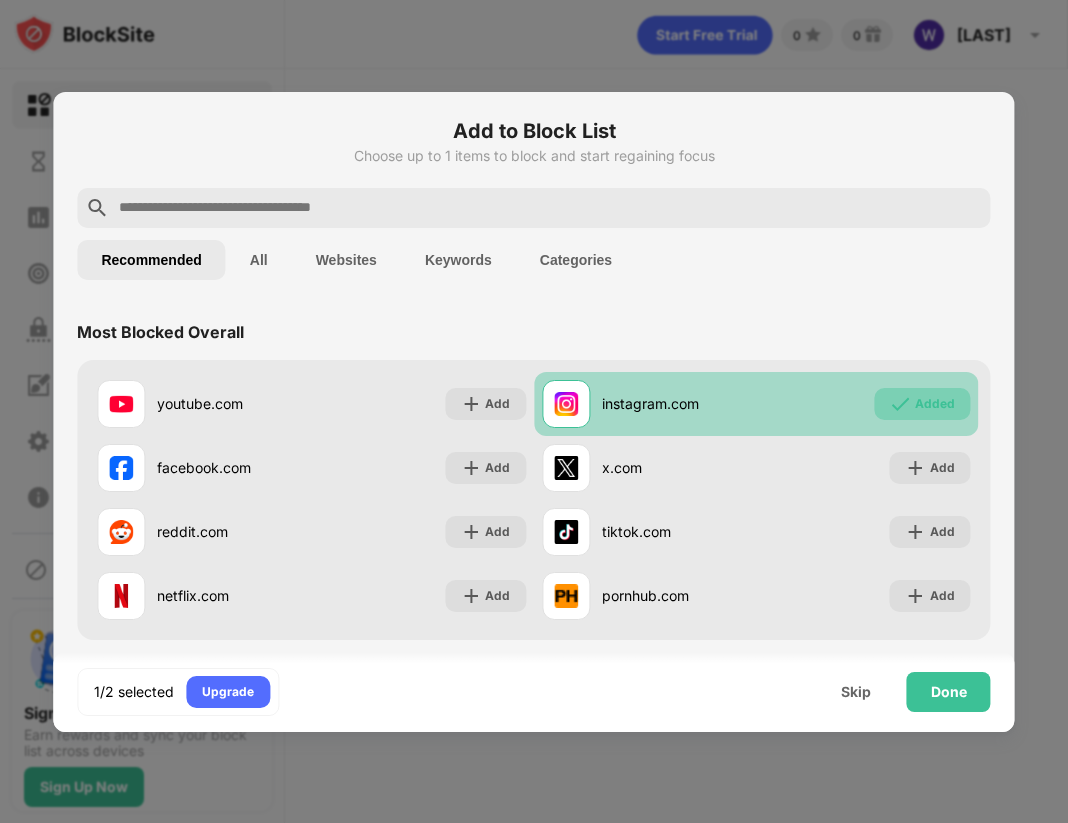 click on "Added" at bounding box center [935, 404] 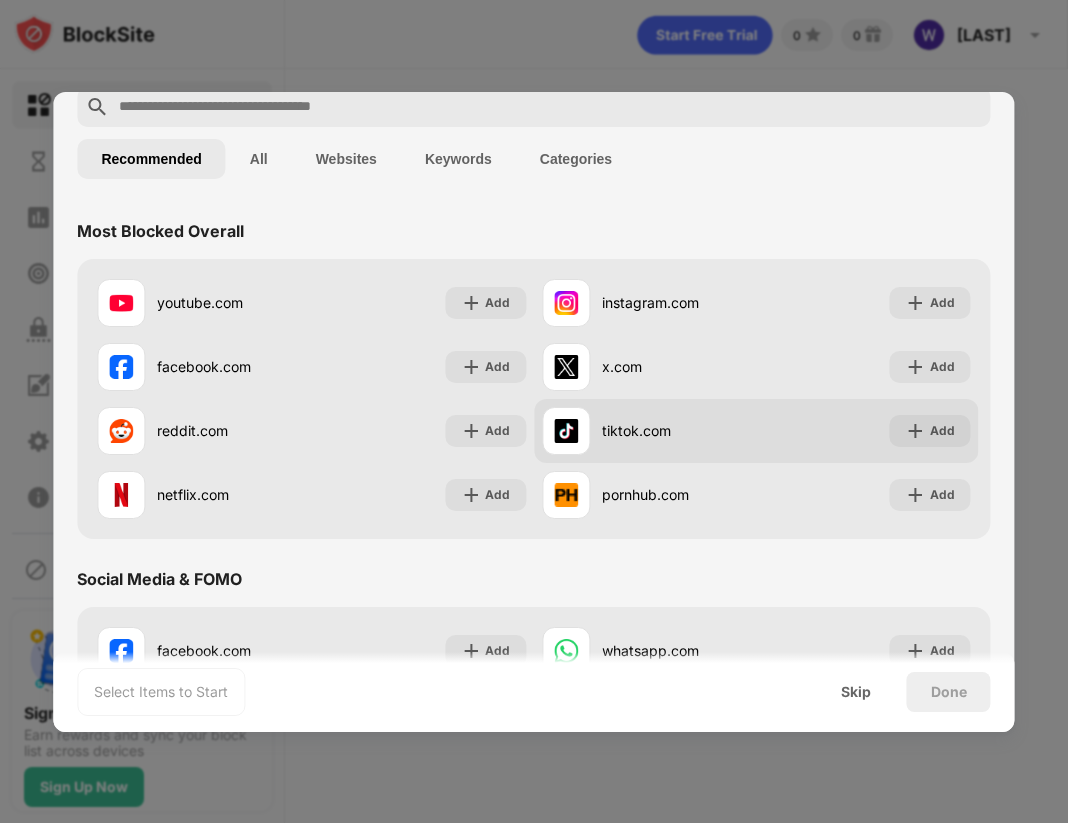 scroll, scrollTop: 103, scrollLeft: 0, axis: vertical 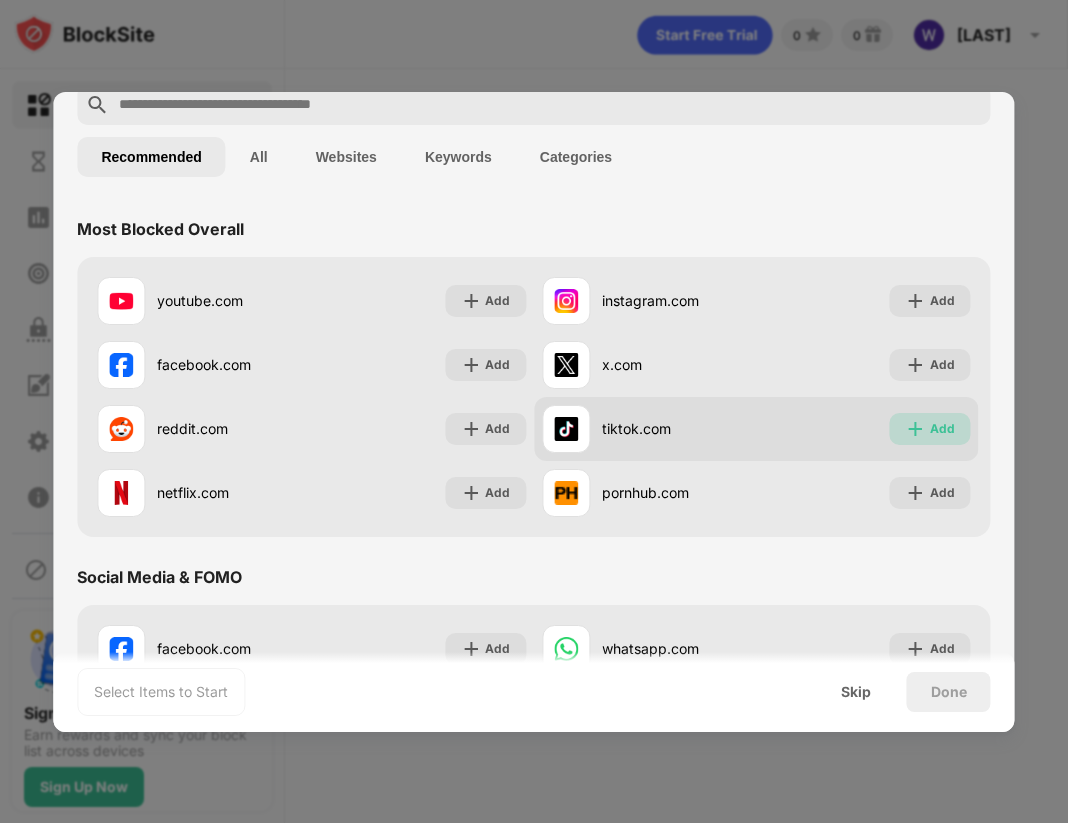 click at bounding box center [916, 429] 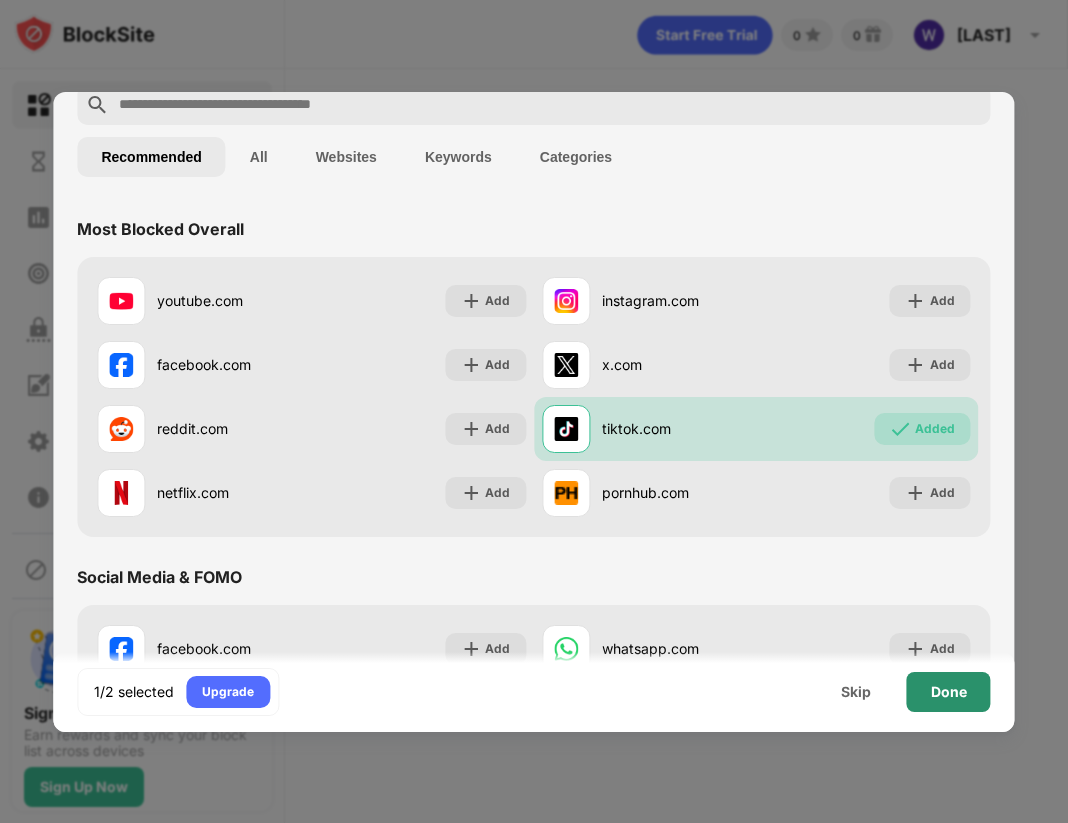 click on "Done" at bounding box center (949, 692) 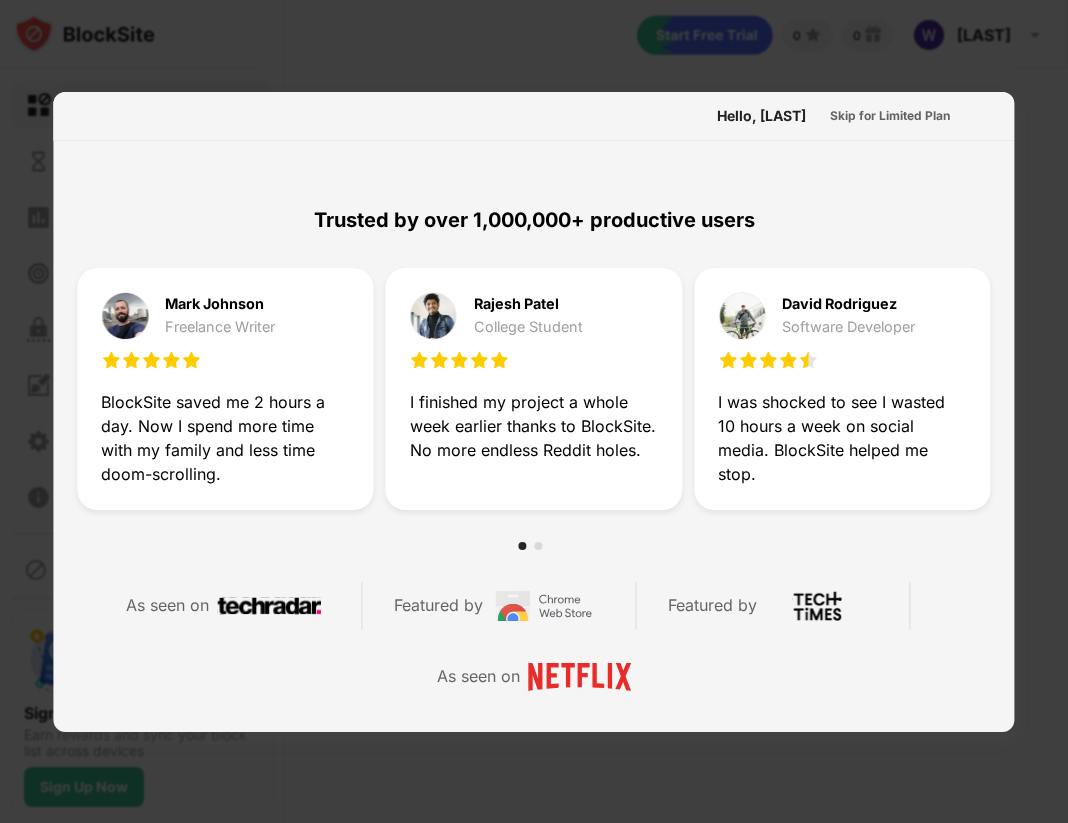 scroll, scrollTop: 0, scrollLeft: 0, axis: both 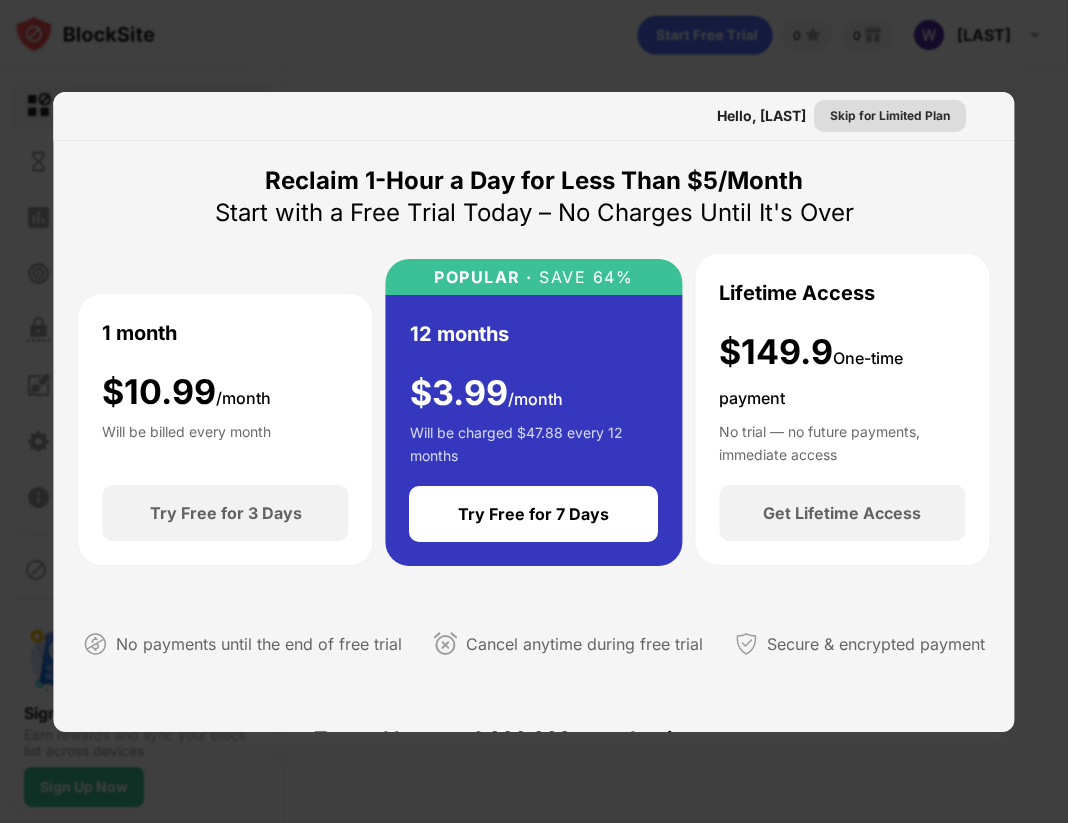 click on "Skip for Limited Plan" at bounding box center [891, 116] 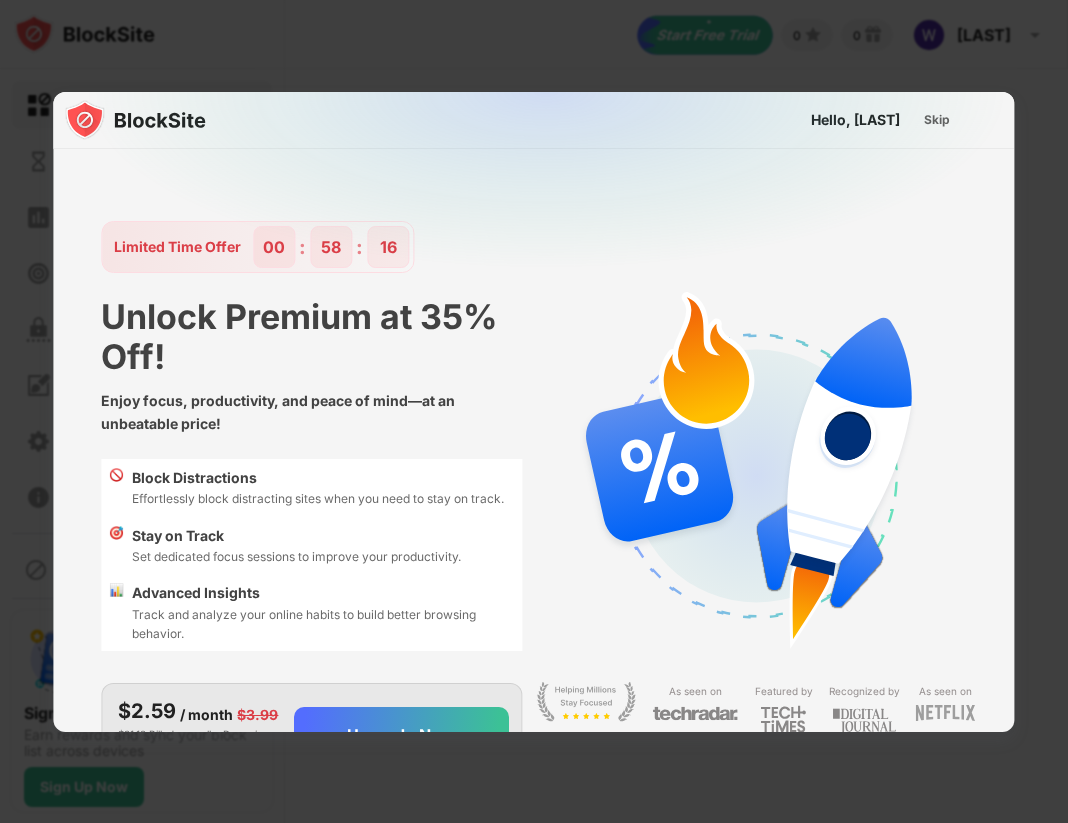 scroll, scrollTop: 48, scrollLeft: 0, axis: vertical 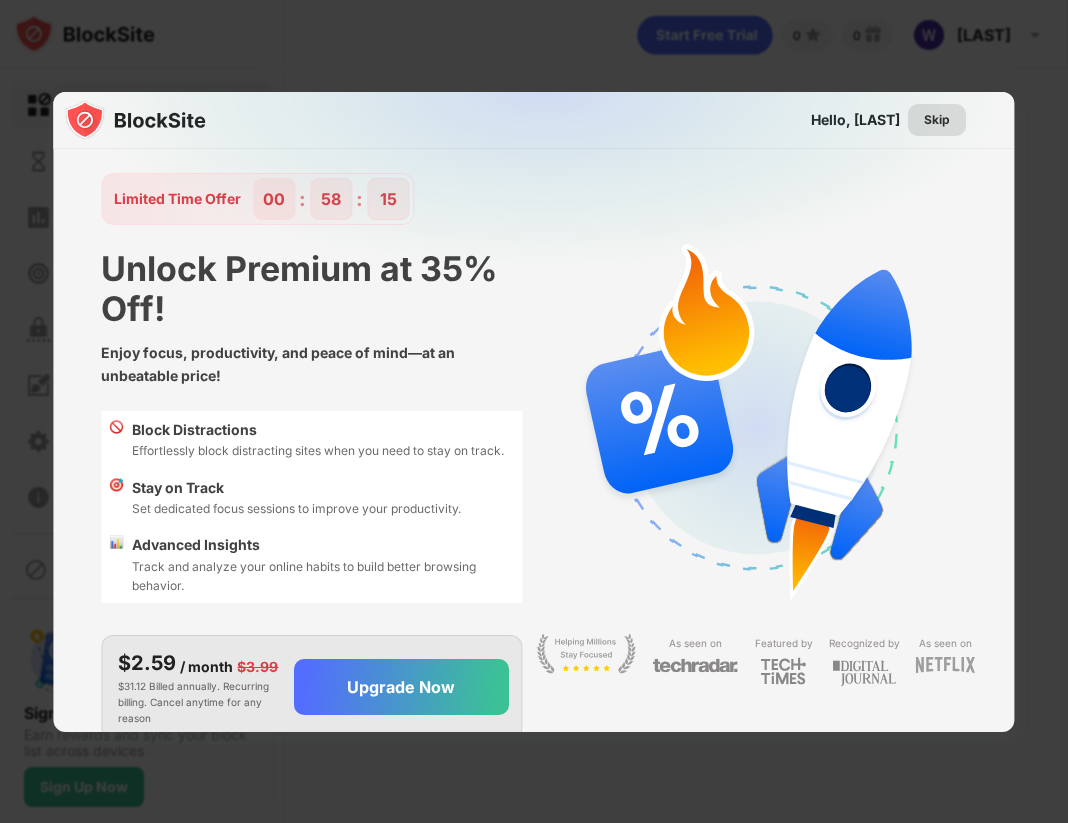click on "Skip" at bounding box center (938, 120) 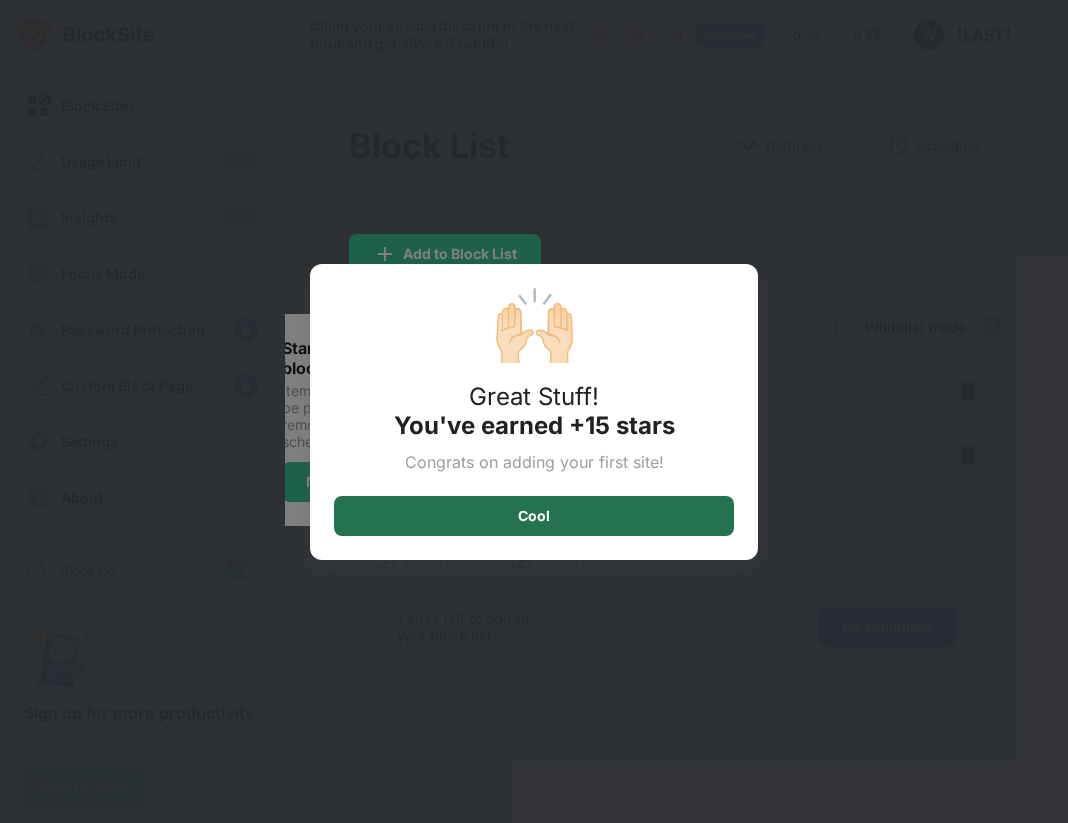 click on "Cool" at bounding box center (534, 516) 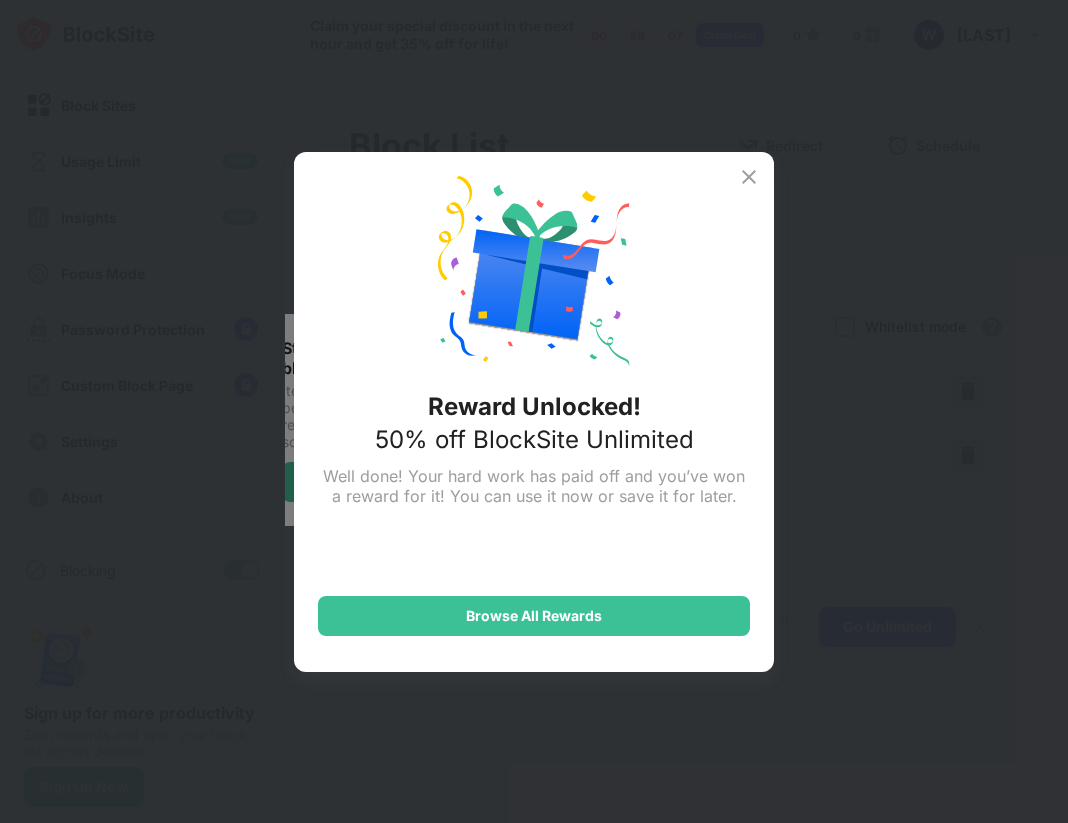 click at bounding box center [749, 177] 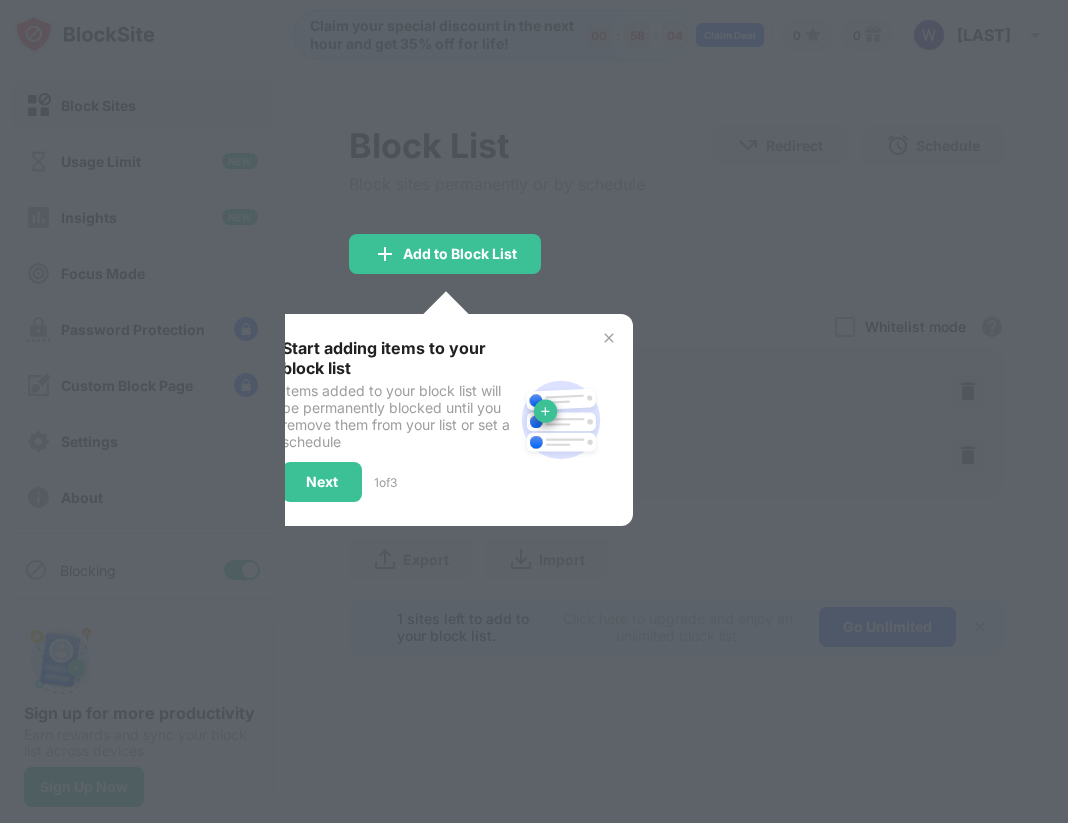 click at bounding box center [609, 338] 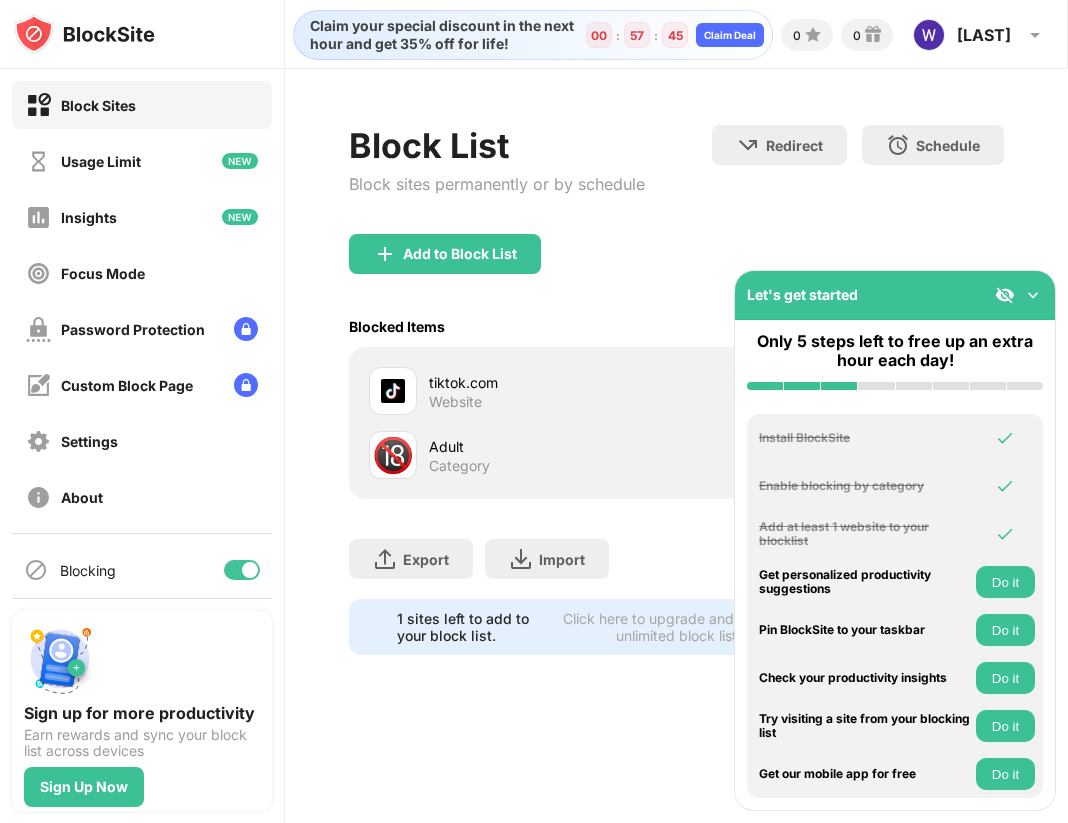 click at bounding box center [1033, 295] 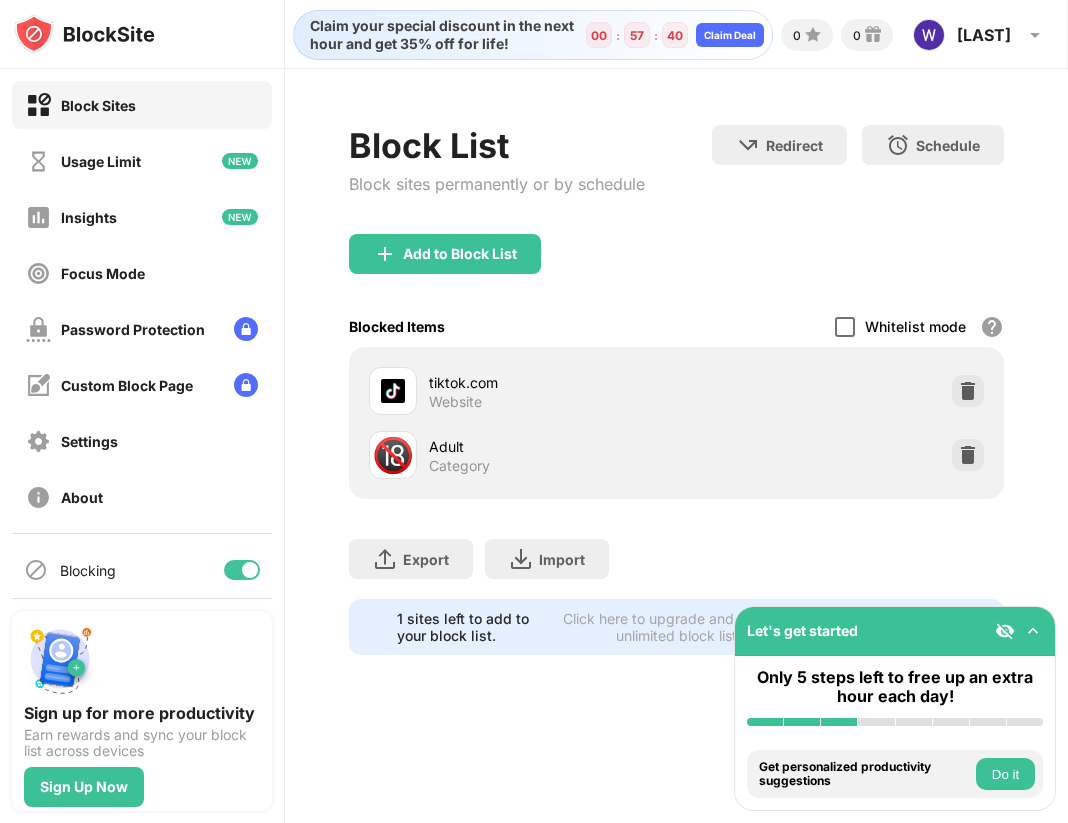click at bounding box center (845, 327) 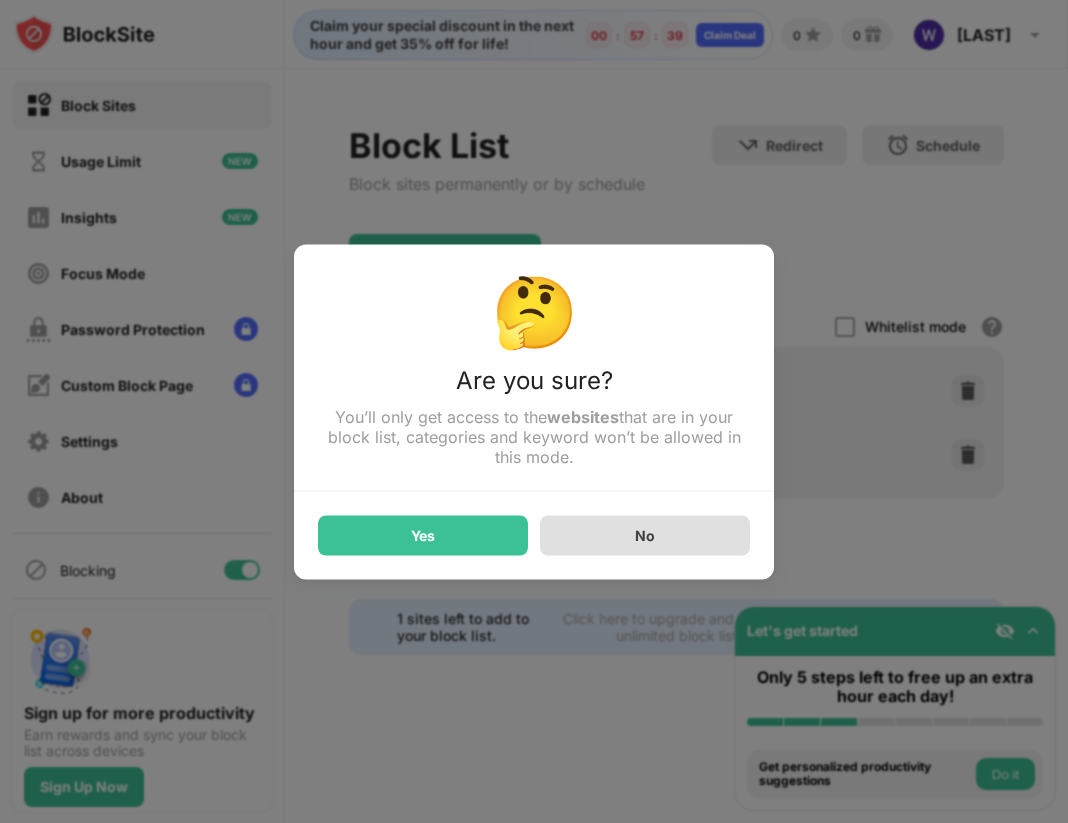 click on "No" at bounding box center [645, 535] 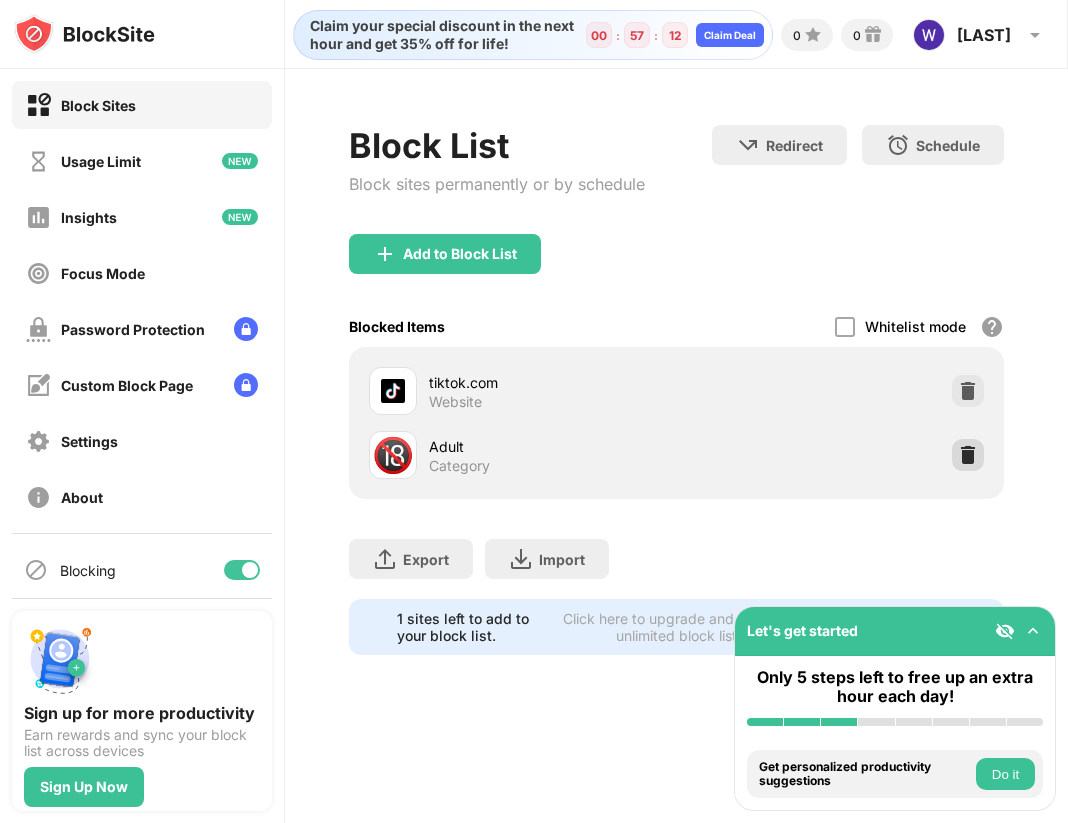 click at bounding box center (968, 455) 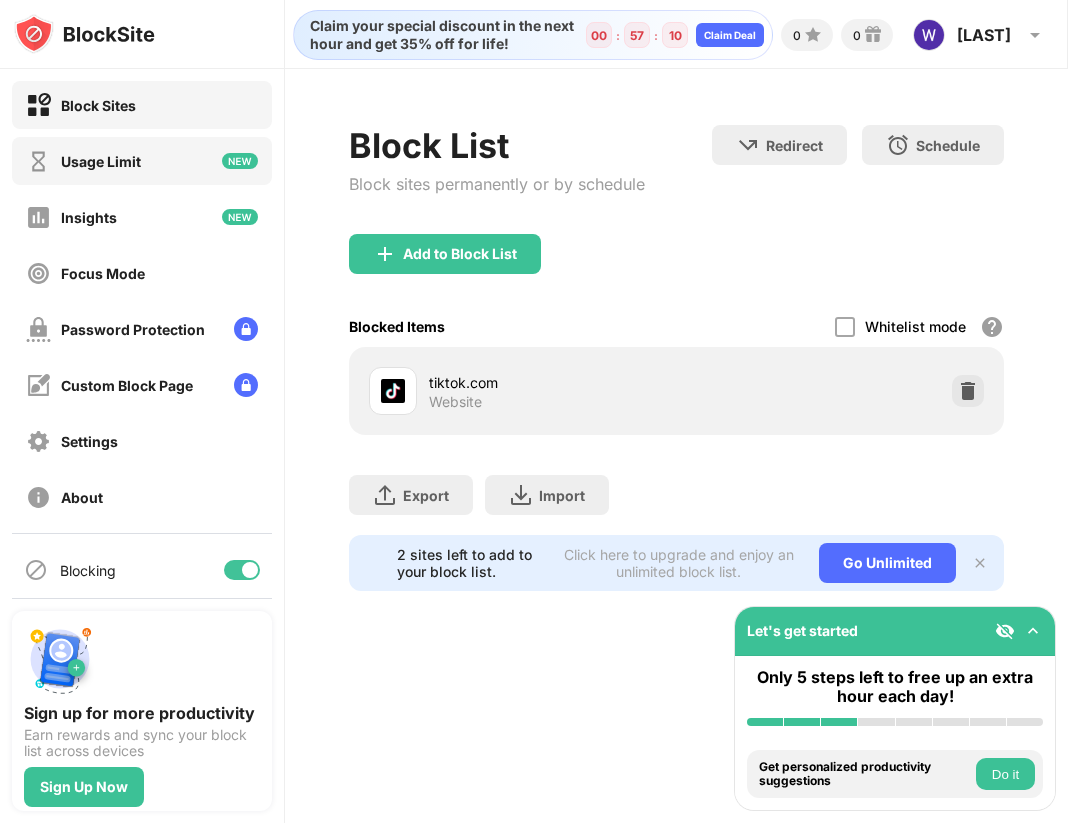 click on "Usage Limit" at bounding box center [101, 161] 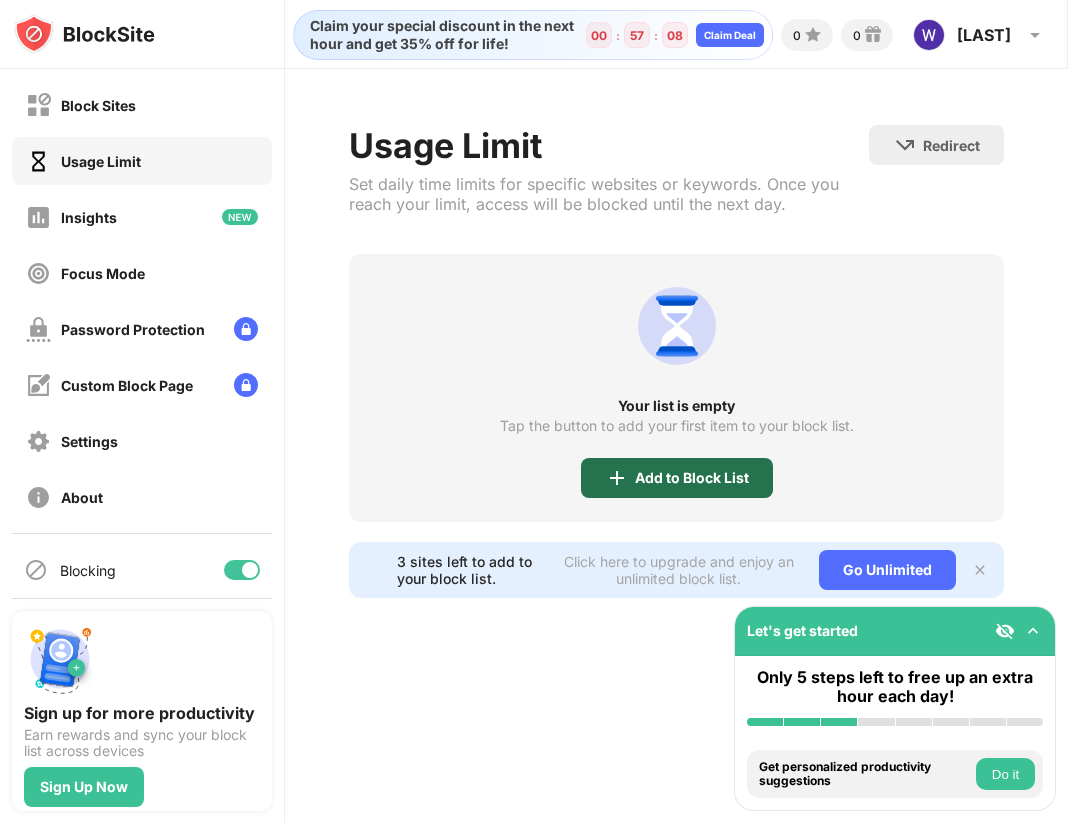 click at bounding box center (617, 478) 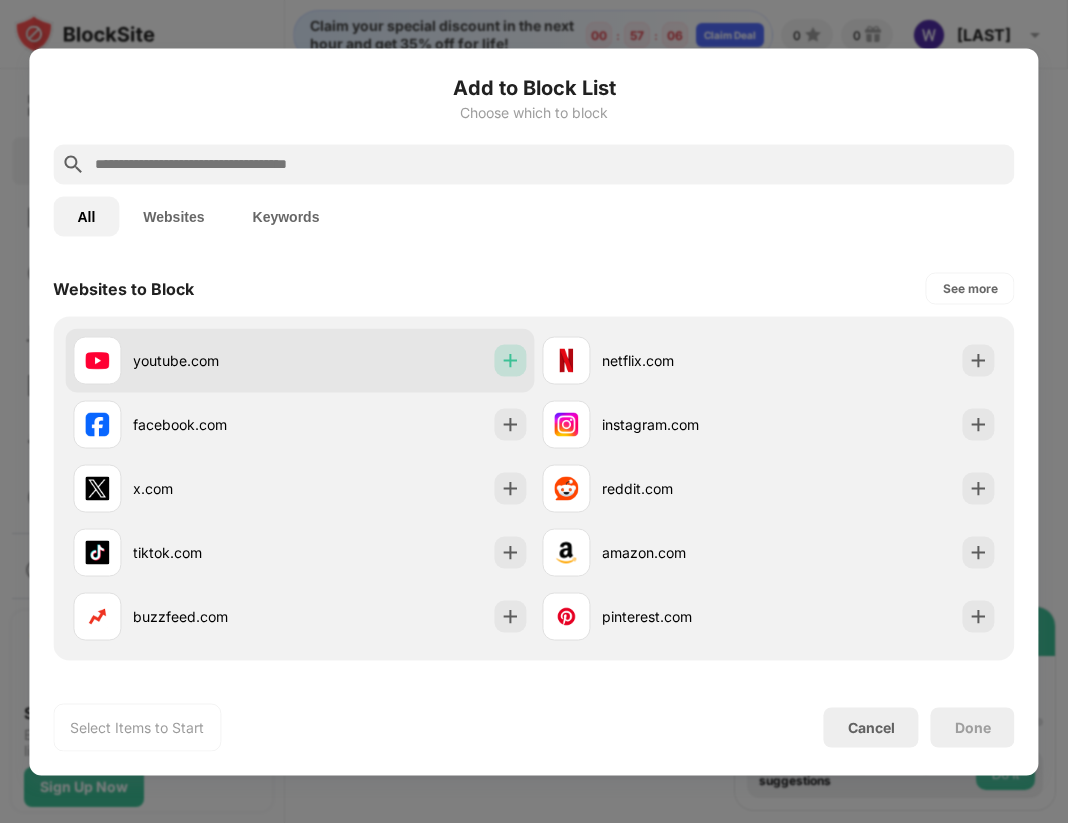 click at bounding box center [510, 360] 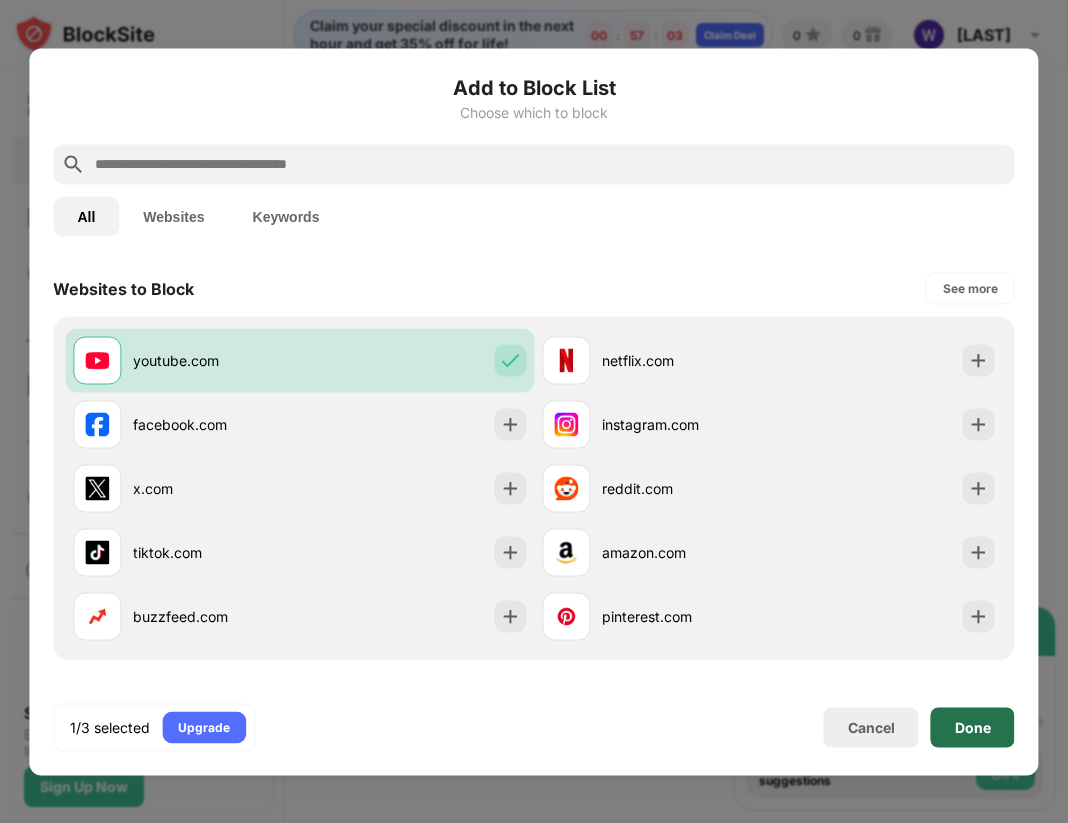 click on "Done" at bounding box center [973, 727] 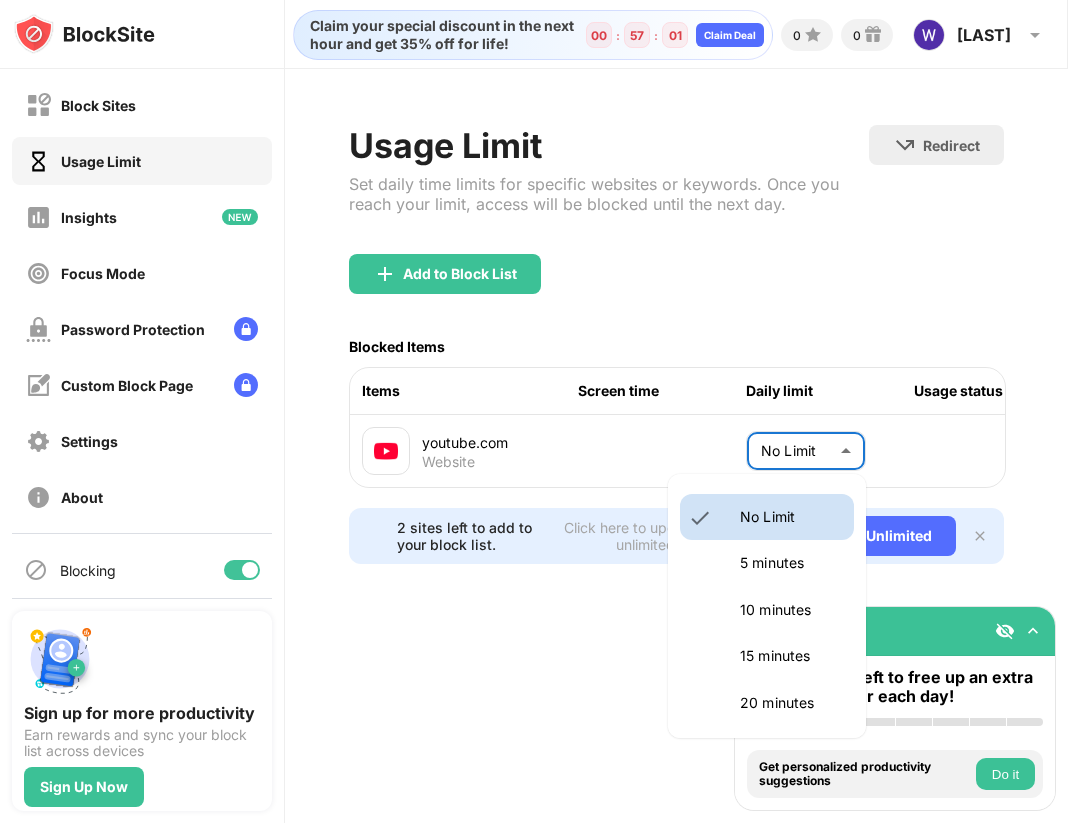 click on "Block Sites Usage Limit Insights Focus Mode Password Protection Custom Block Page Settings About Blocking Sync with other devices Disabled Sign up for more productivity Earn rewards and sync your block list across devices Sign Up Now Let's get started Only 5 steps left to free up an extra hour each day! Install BlockSite Enable blocking by category Add at least 1 website to your blocklist Get personalized productivity suggestions Do it Pin BlockSite to your taskbar Do it Check your productivity insights Do it Try visiting a site from your blocking list Do it Get our mobile app for free Do it Claim your special discount in the next hour and get 35% off for life! 00 : 57 : 01 Claim Deal 0 0 [FIRST] [LAST] View Account Insights Premium Rewards Settings Support Log Out Usage Limit Set daily time limits for specific websites or keywords. Once you reach your limit, access will be blocked until the next day. Redirect Choose a site to be redirected to when blocking is active Add to Block List Blocked Items Items" at bounding box center (534, 411) 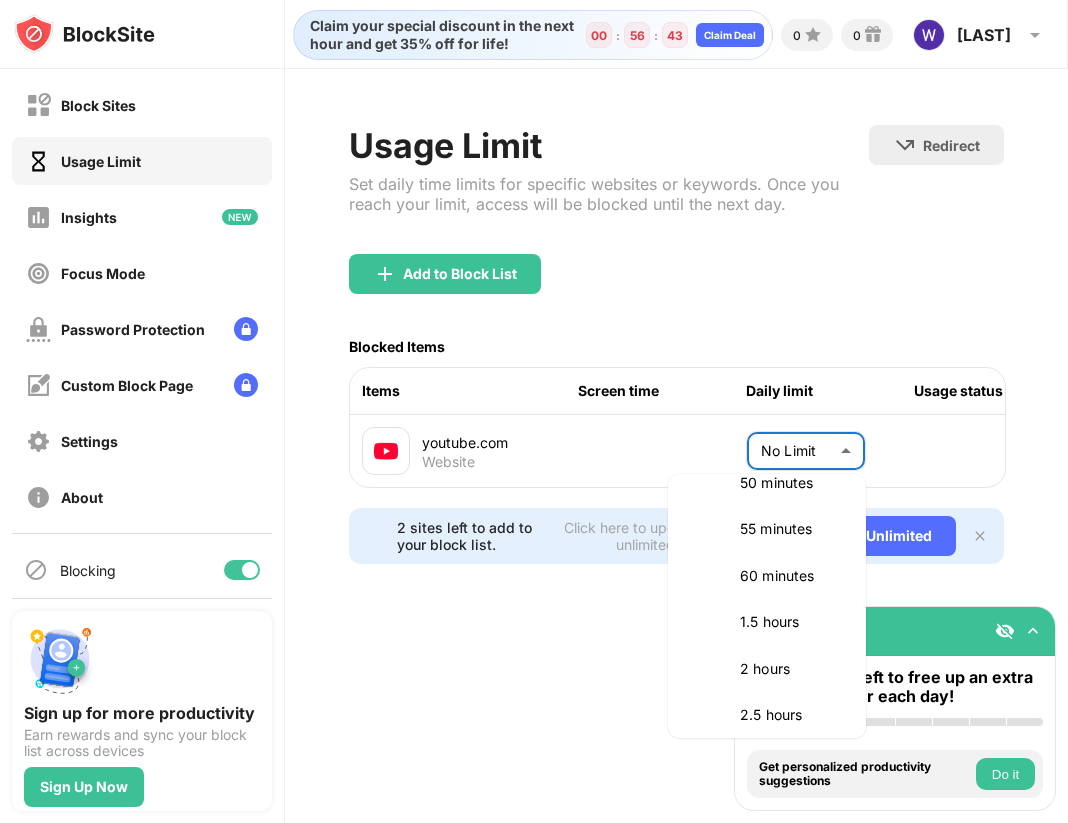 scroll, scrollTop: 448, scrollLeft: 0, axis: vertical 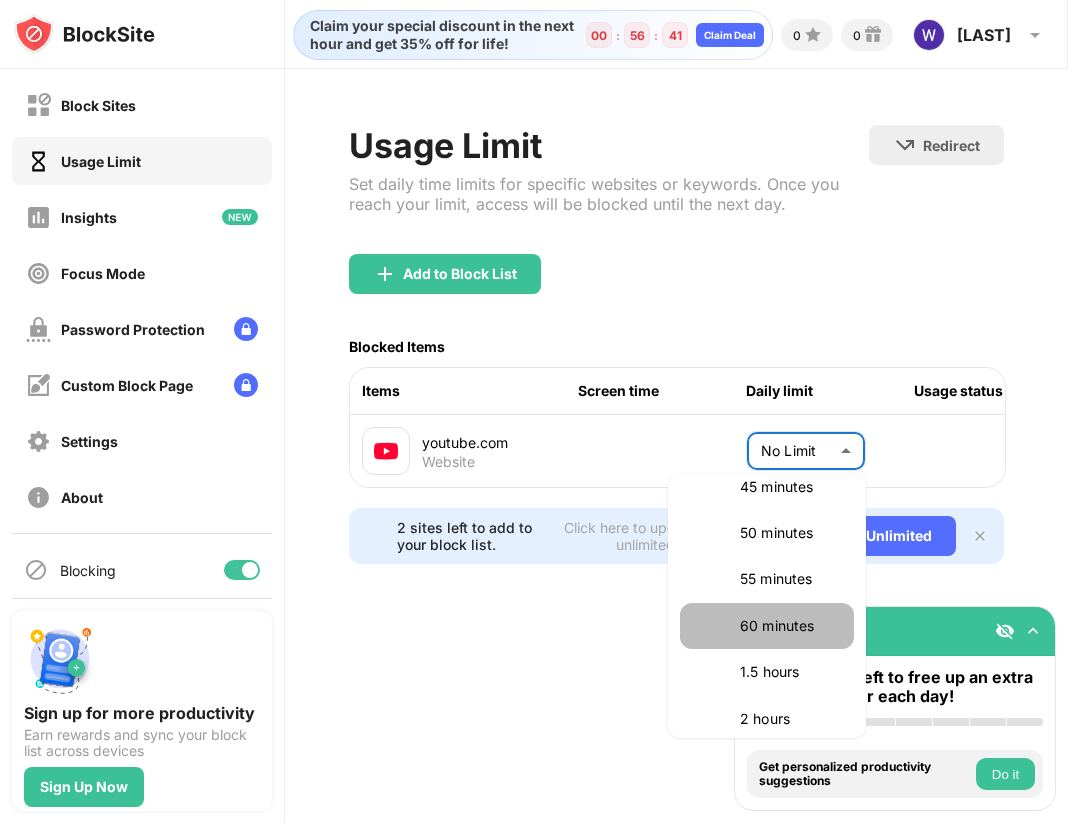 click on "60 minutes" at bounding box center (791, 626) 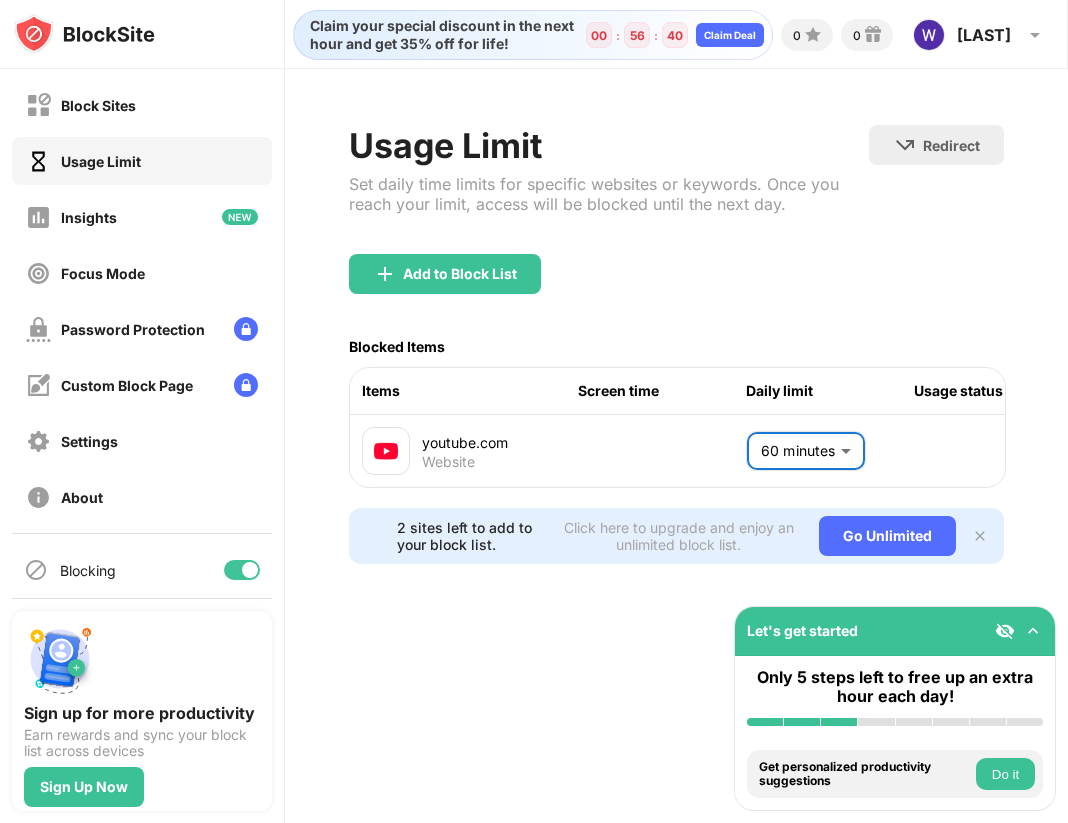 click on "youtube.com Website 60 minutes ** ​" at bounding box center (747, 451) 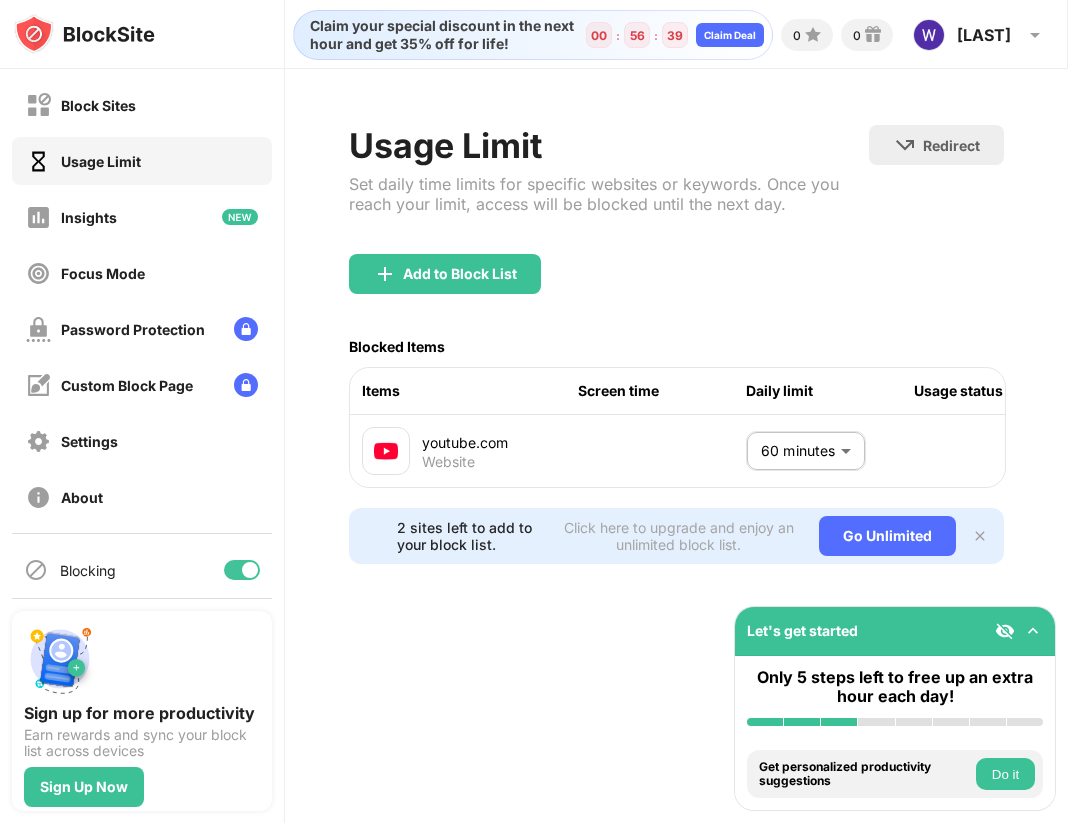 click on "Claim your special discount in the next hour and get 35% off for life! 00 : 56 : 39 Claim Deal 0 0 [FIRST] [LAST] View Account Insights Premium Rewards Settings Support Log Out Usage Limit Set daily time limits for specific websites or keywords. Once you reach your limit, access will be blocked until the next day. Redirect Choose a site to be redirected to when blocking is active Add to Block List Blocked Items Items Screen time Daily limit Usage status youtube.com Website 60 minutes ** ​ 2 sites left to add to your block list. Click here to upgrade and enjoy an unlimited block list. Go Unlimited" at bounding box center [676, 411] 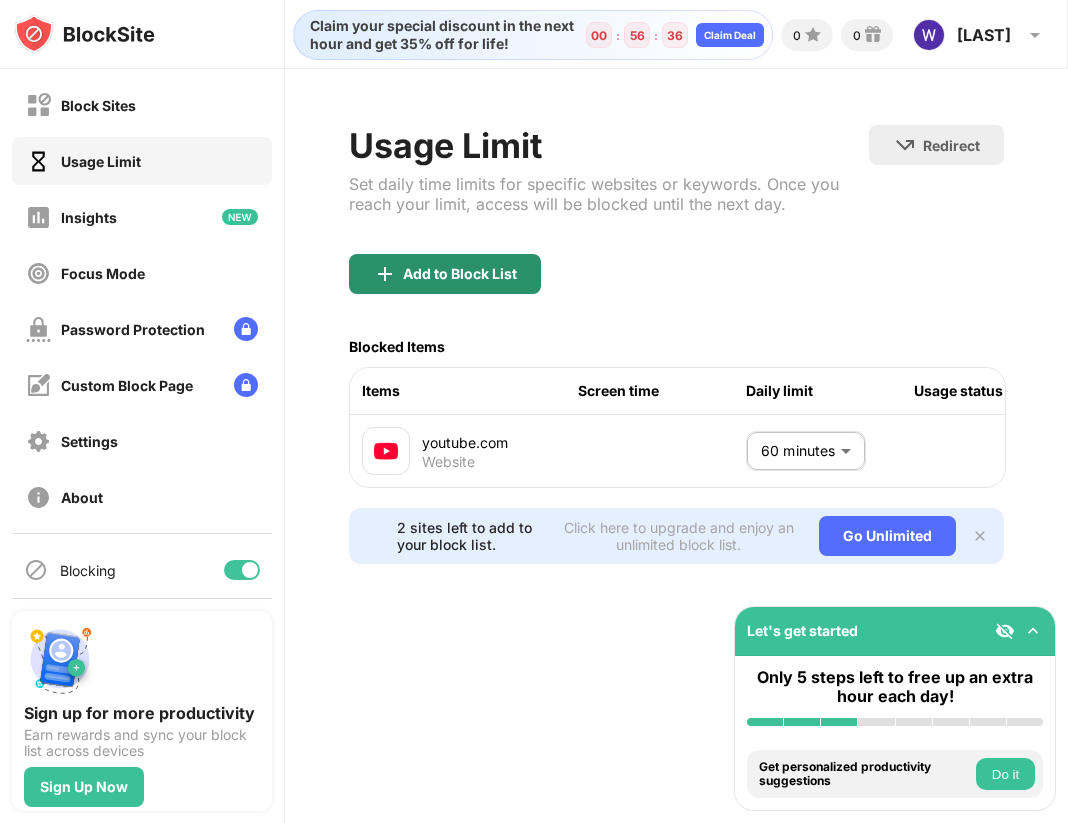 click on "Add to Block List" at bounding box center (460, 274) 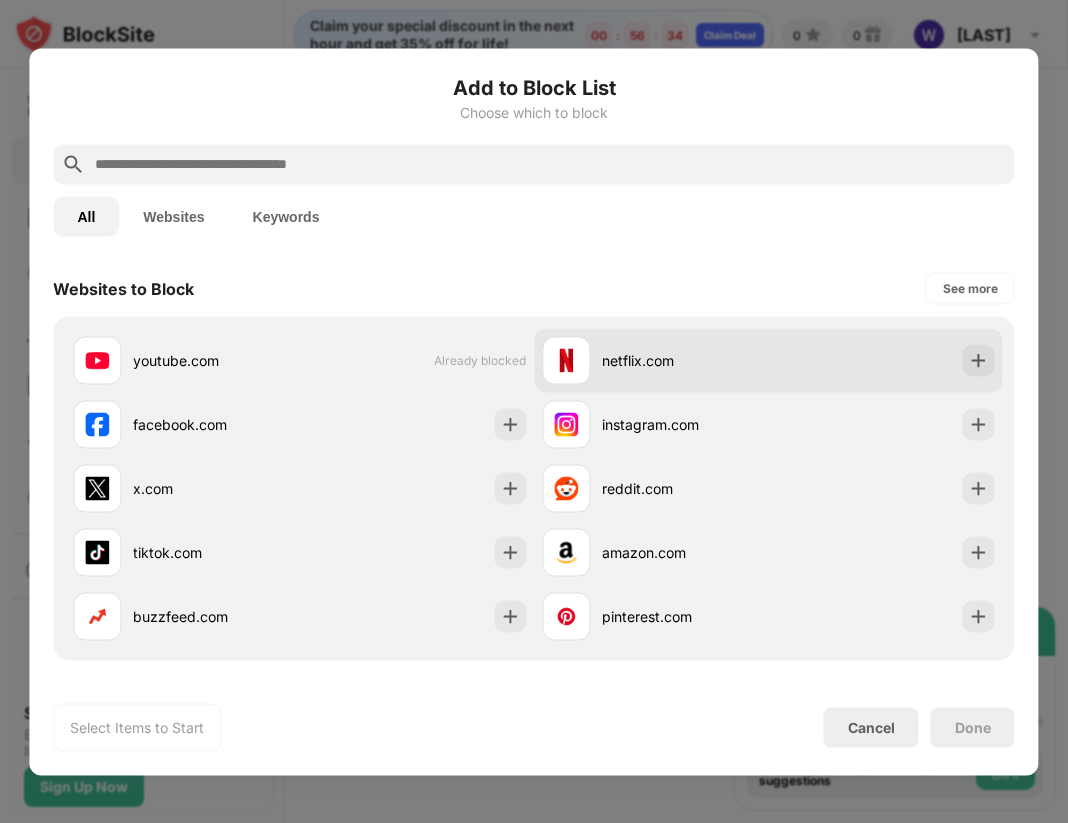 click on "netflix.com" at bounding box center (768, 360) 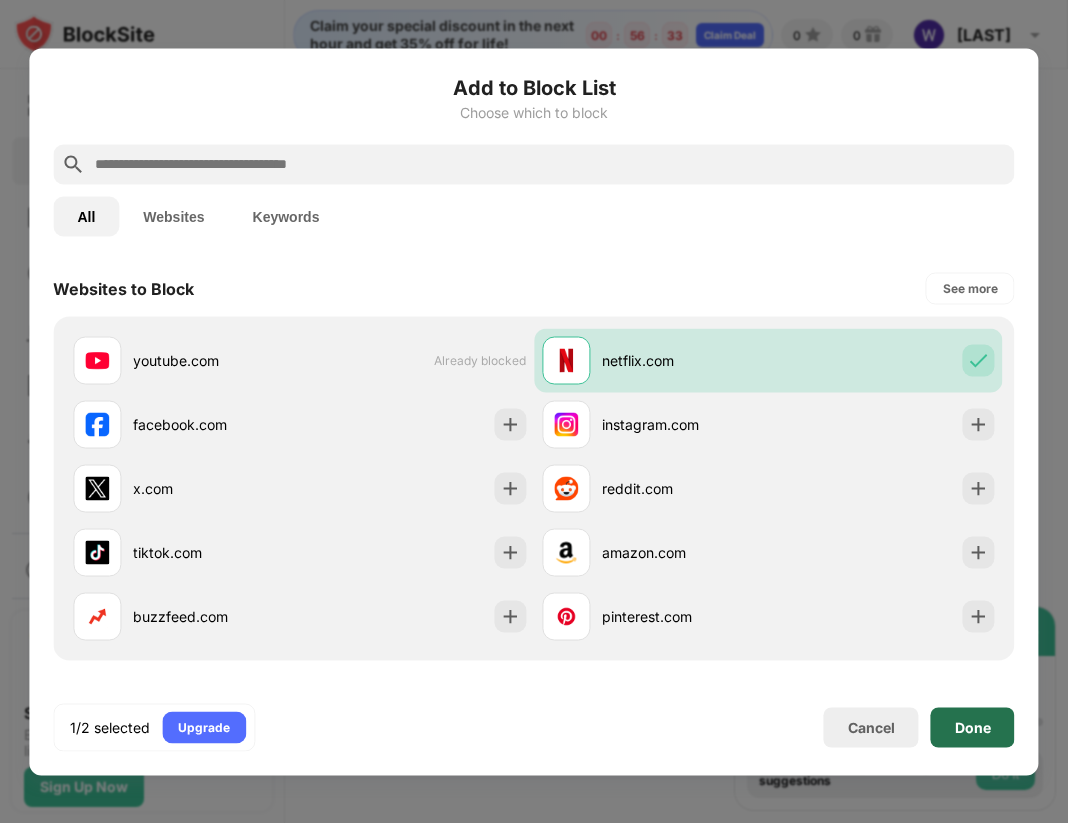 click on "Done" at bounding box center [973, 727] 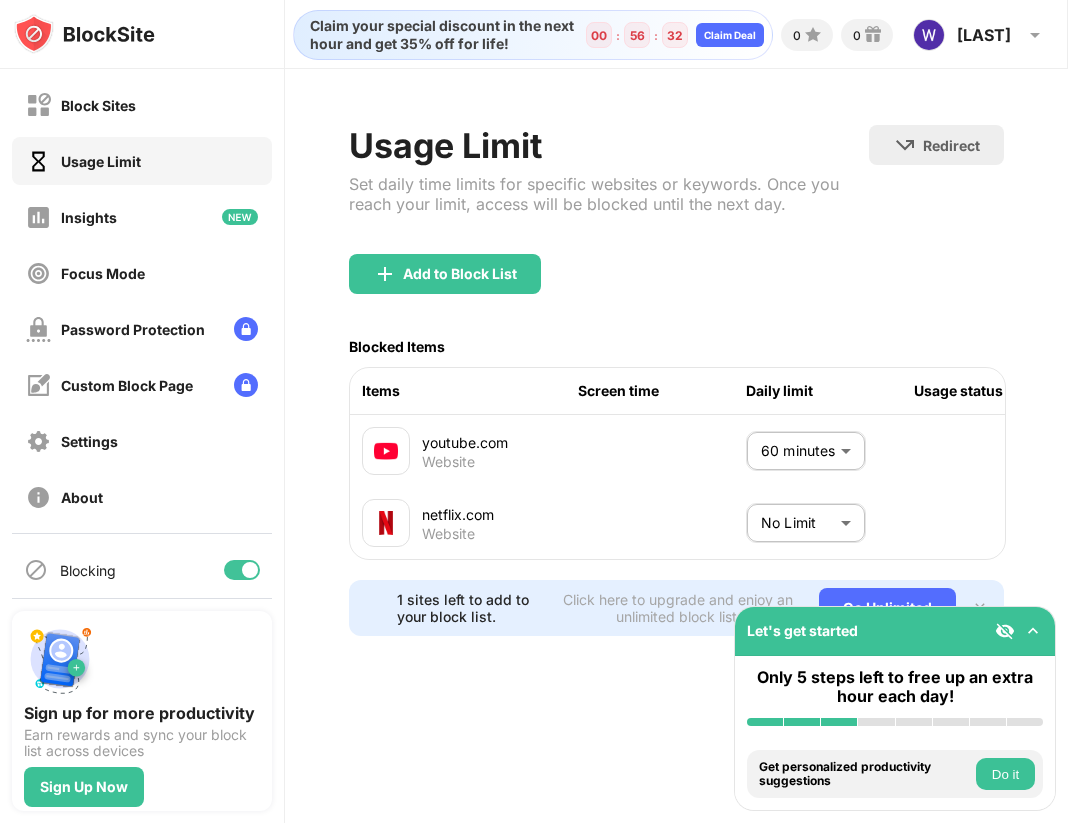 click on "Block Sites Usage Limit Insights Focus Mode Password Protection Custom Block Page Settings About Blocking Sync with other devices Disabled Sign up for more productivity Earn rewards and sync your block list across devices Sign Up Now Let's get started Only 5 steps left to free up an extra hour each day! Install BlockSite Enable blocking by category Add at least 1 website to your blocklist Get personalized productivity suggestions Do it Pin BlockSite to your taskbar Do it Check your productivity insights Do it Try visiting a site from your blocking list Do it Get our mobile app for free Do it Claim your special discount in the next hour and get 35% off for life! 00 : 56 : 32 Claim Deal 0 0 [FIRST] [LAST] View Account Insights Premium Rewards Settings Support Log Out Usage Limit Set daily time limits for specific websites or keywords. Once you reach your limit, access will be blocked until the next day. Redirect Choose a site to be redirected to when blocking is active Add to Block List Blocked Items Items" at bounding box center (534, 411) 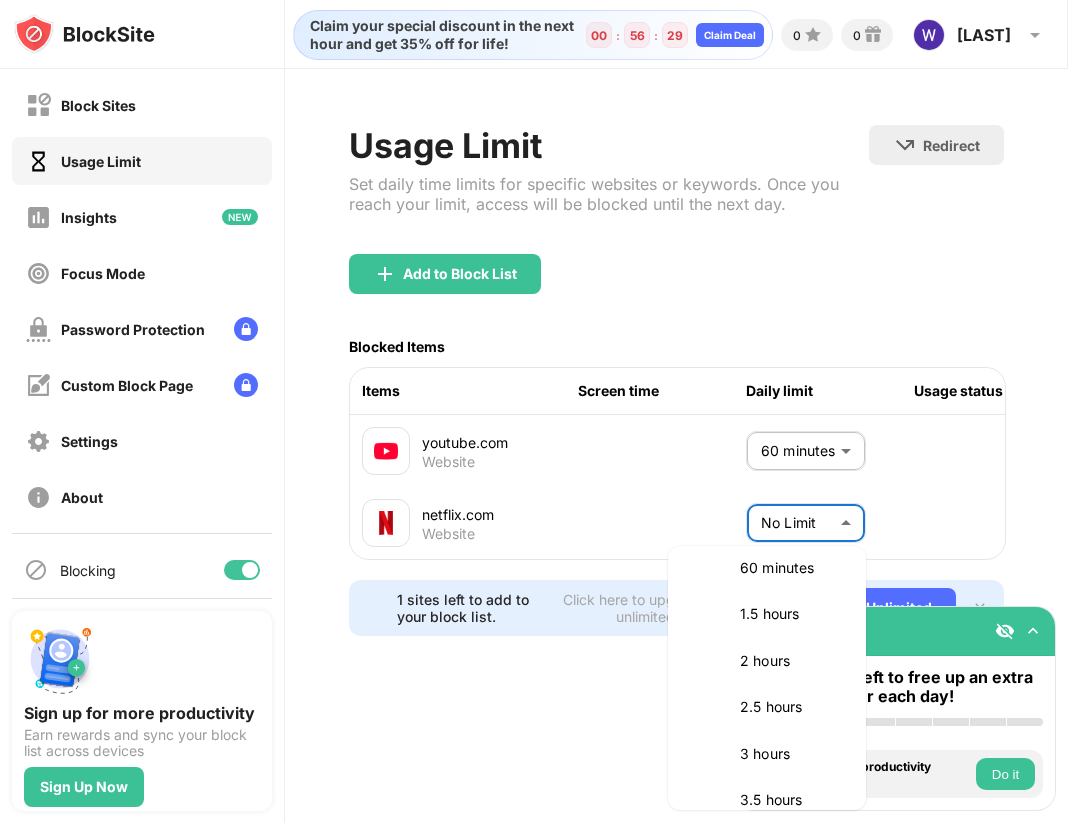 scroll, scrollTop: 530, scrollLeft: 0, axis: vertical 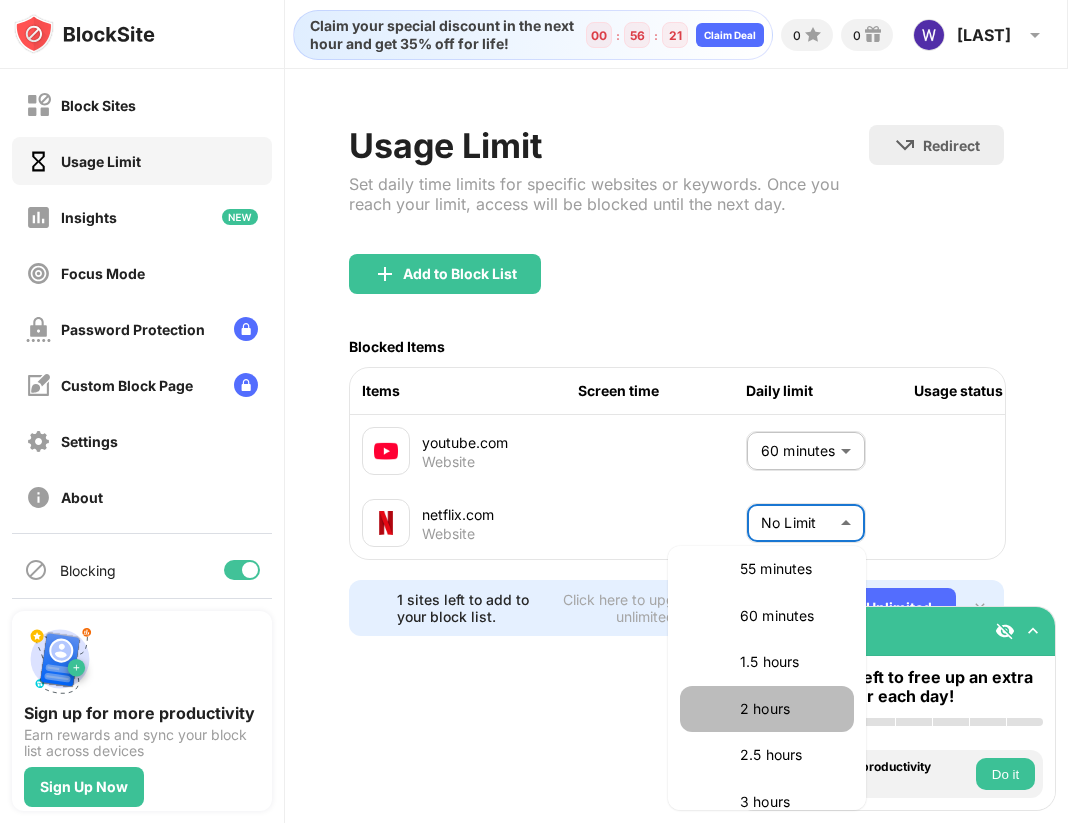 click on "2 hours" at bounding box center (791, 709) 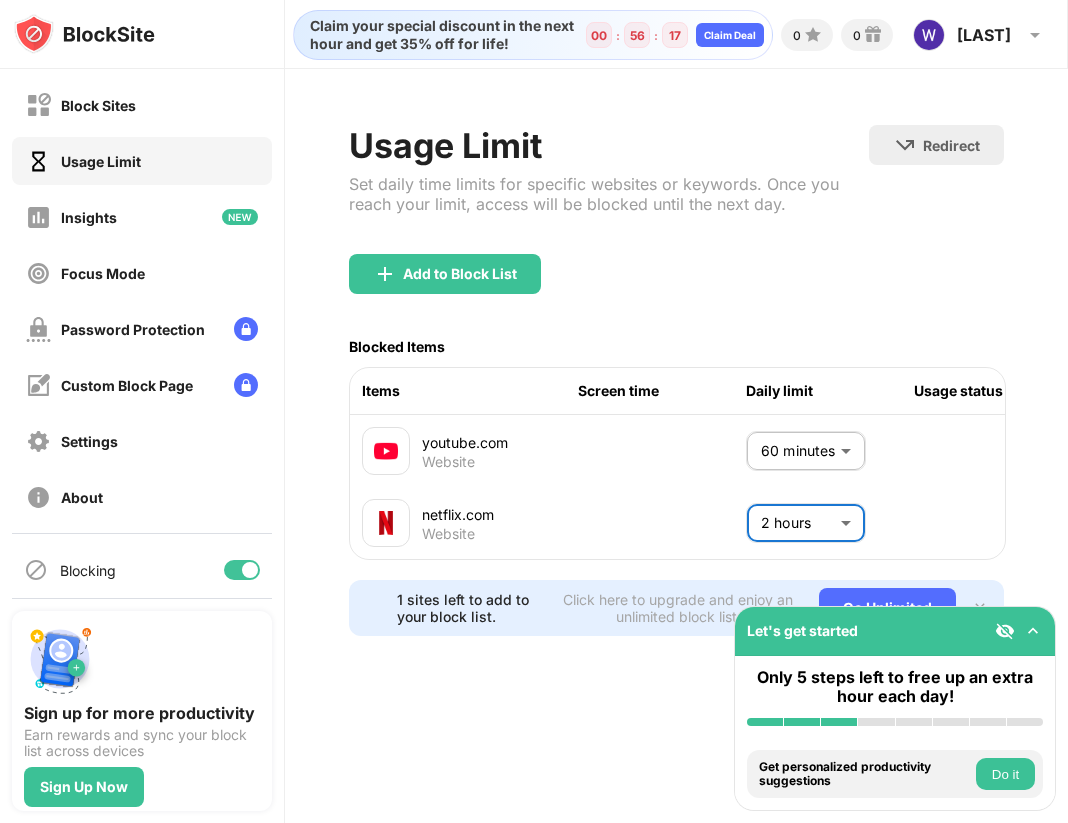 click on "Usage Limit Set daily time limits for specific websites or keywords. Once you reach your limit, access will be blocked until the next day. Redirect Choose a site to be redirected to when blocking is active Add to Block List Blocked Items Items Screen time Daily limit Usage status youtube.com Website 60 minutes ** ​ netflix.com Website 2 hours *** ​ 1 sites left to add to your block list. Click here to upgrade and enjoy an unlimited block list. Go Unlimited" at bounding box center (676, 380) 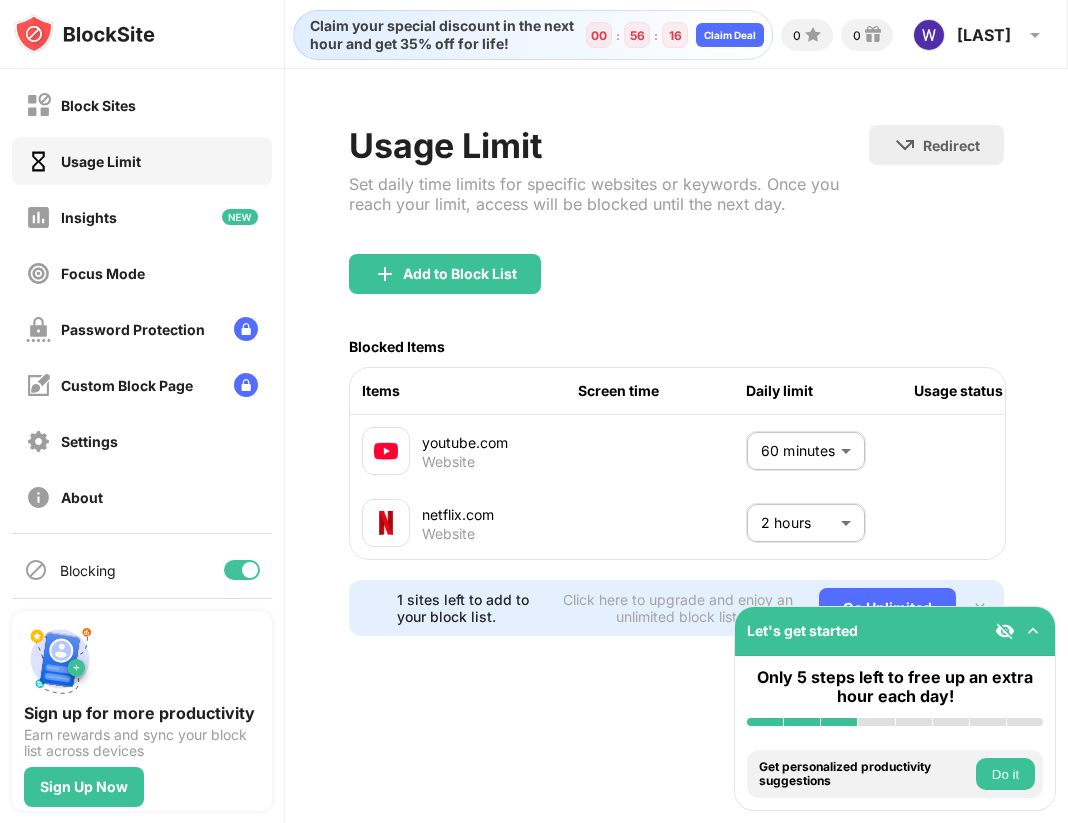 click on "netflix.com Website 2 hours *** ​" at bounding box center [747, 523] 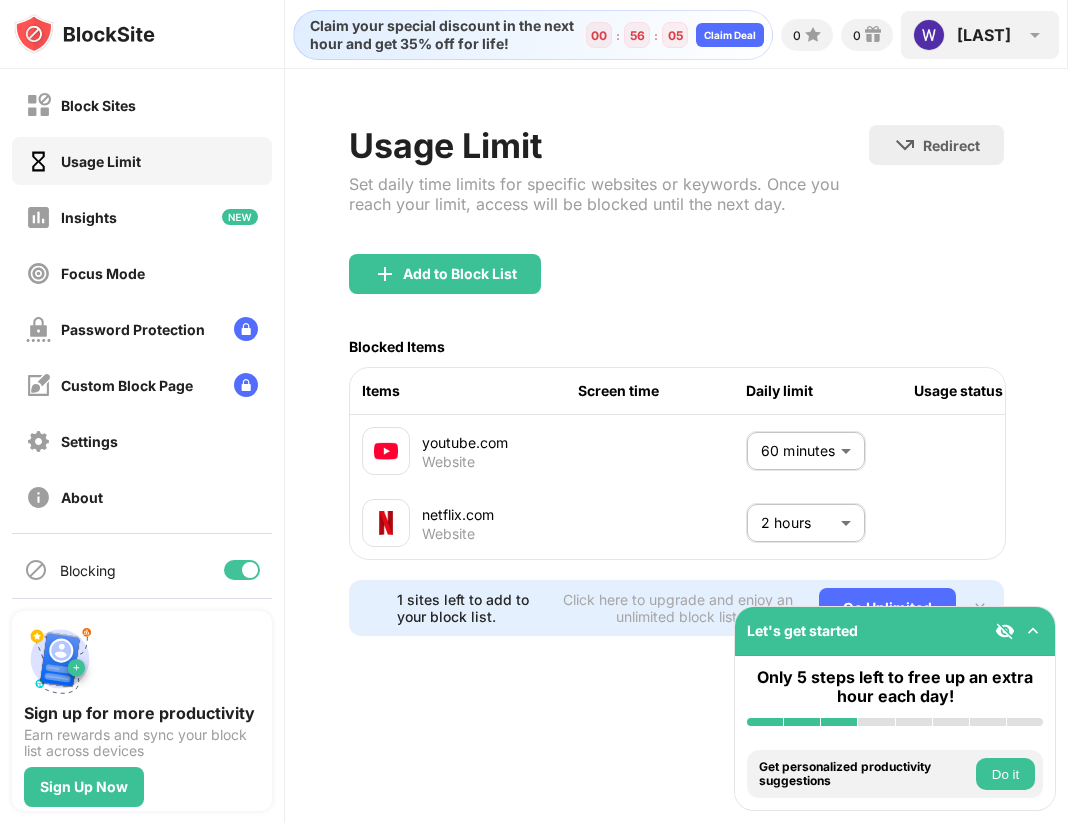 click on "[LAST]" at bounding box center [984, 35] 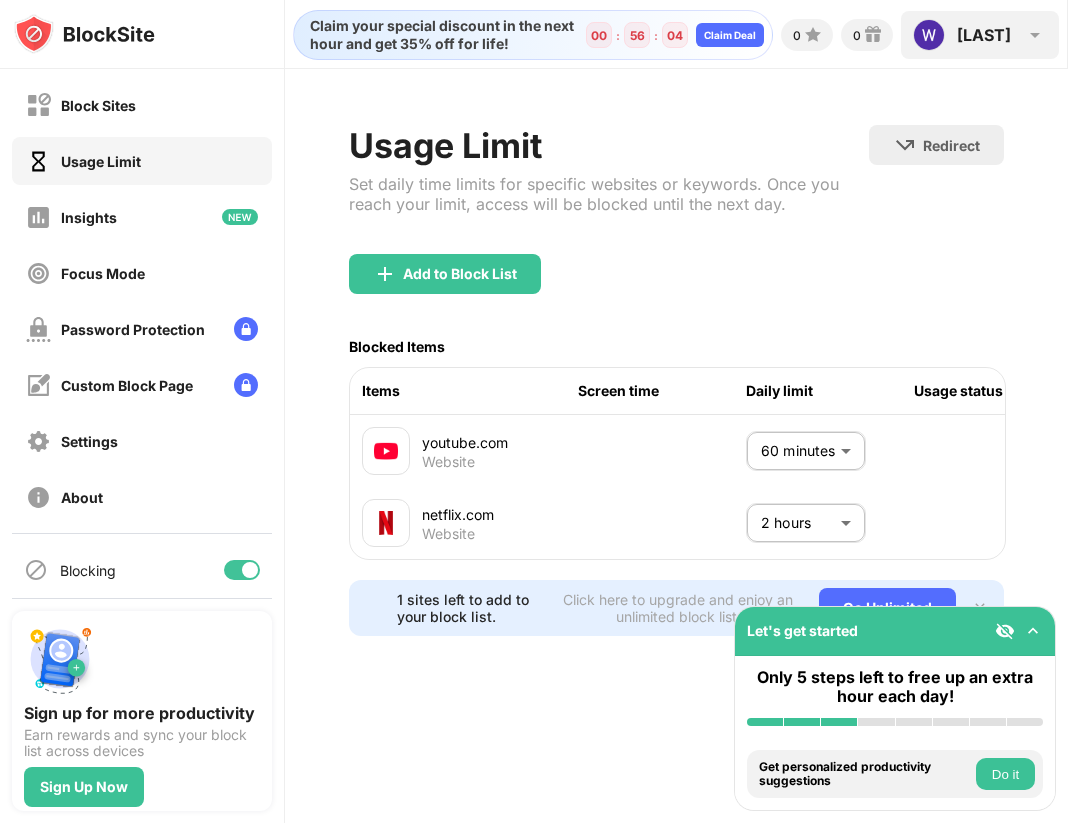 click on "[LAST]" at bounding box center [984, 35] 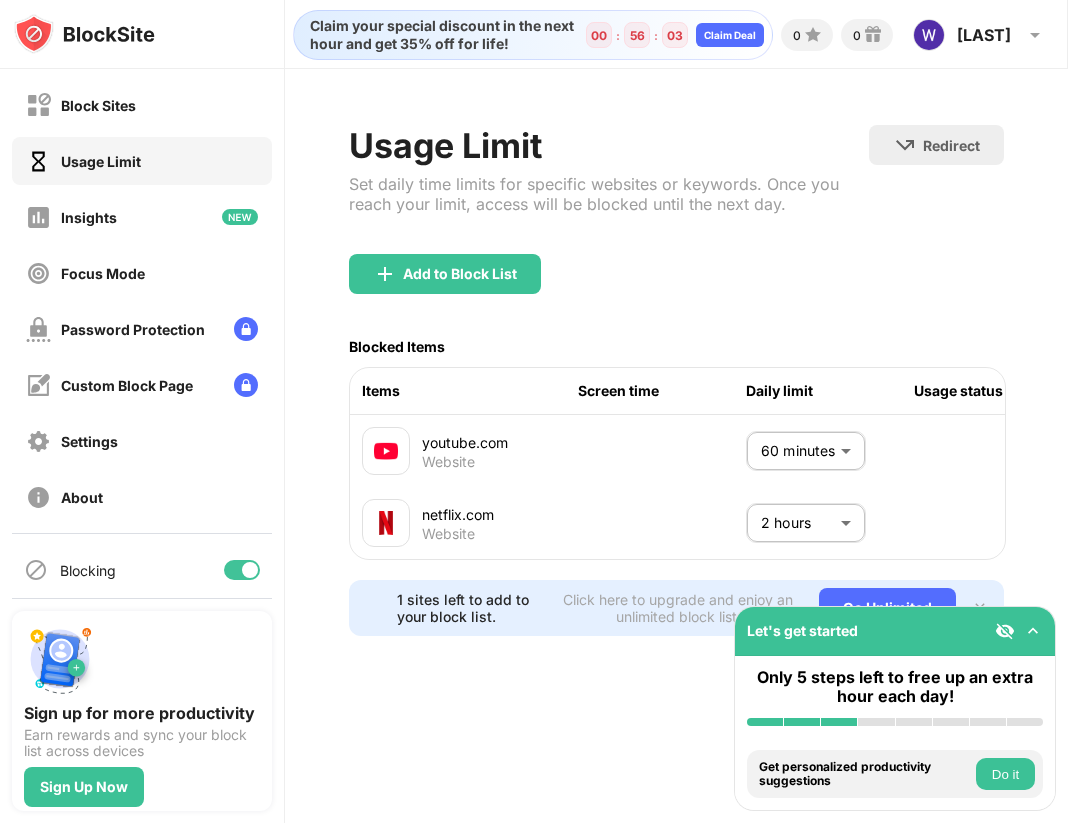 click on "Usage Limit Set daily time limits for specific websites or keywords. Once you reach your limit, access will be blocked until the next day. Redirect Choose a site to be redirected to when blocking is active Add to Block List Blocked Items Items Screen time Daily limit Usage status youtube.com Website 60 minutes ** ​ netflix.com Website 2 hours *** ​ 1 sites left to add to your block list. Click here to upgrade and enjoy an unlimited block list. Go Unlimited" at bounding box center (676, 380) 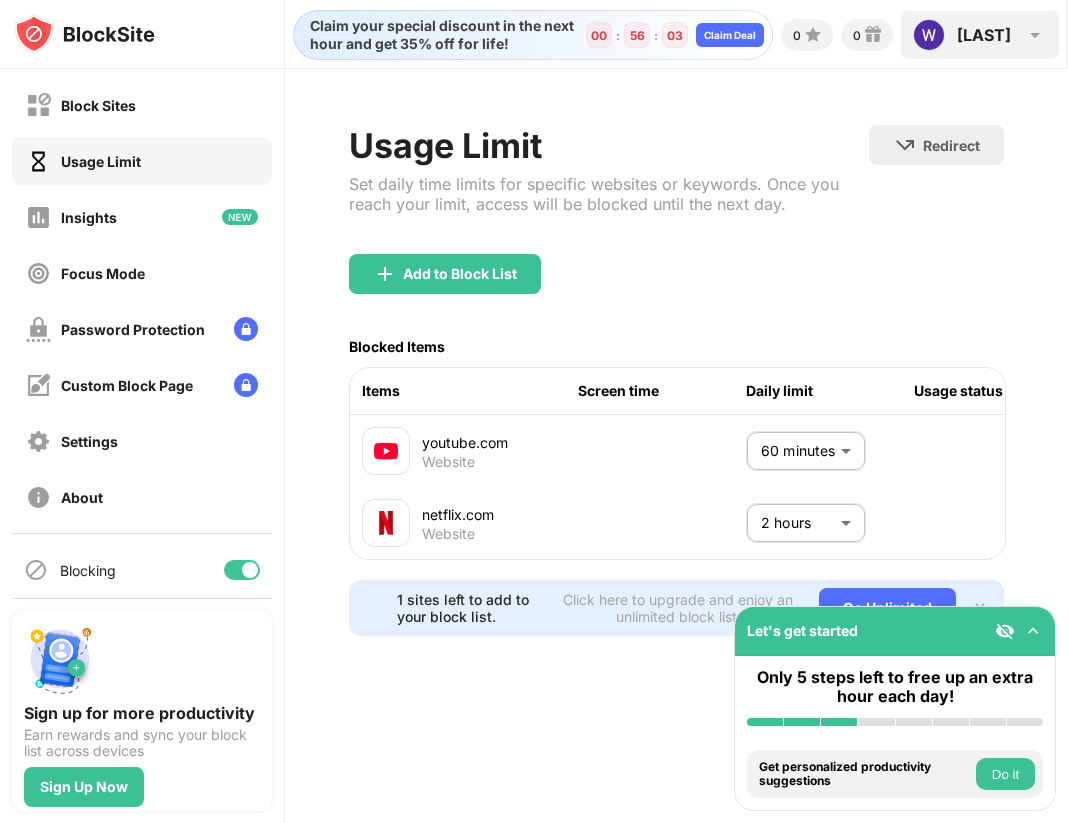 click on "[LAST]" at bounding box center [984, 35] 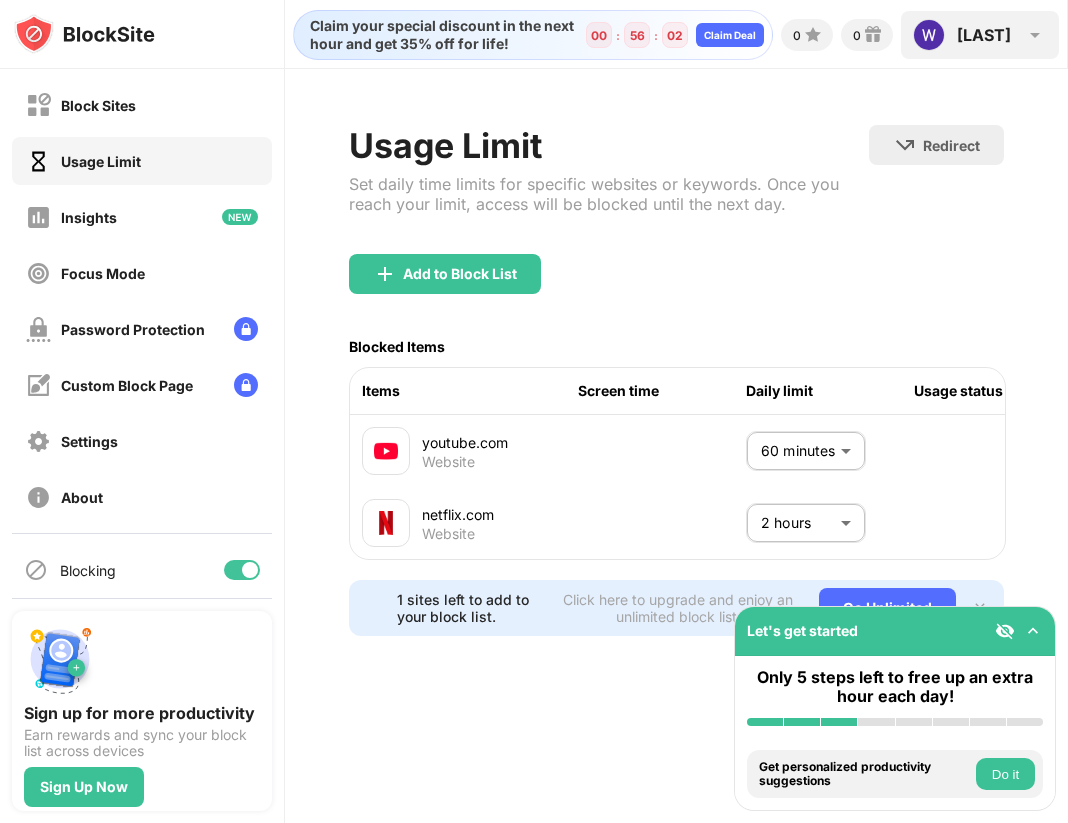 click on "[LAST]" at bounding box center [984, 35] 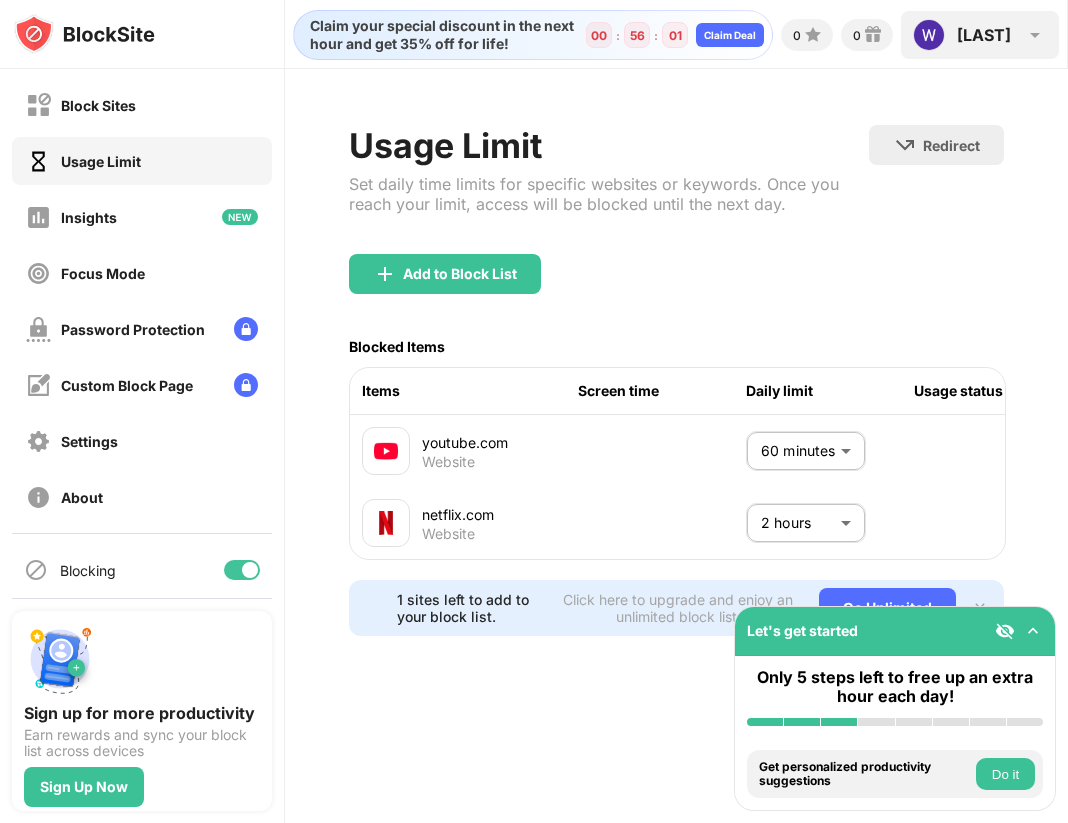 click on "[LAST]" at bounding box center [984, 35] 